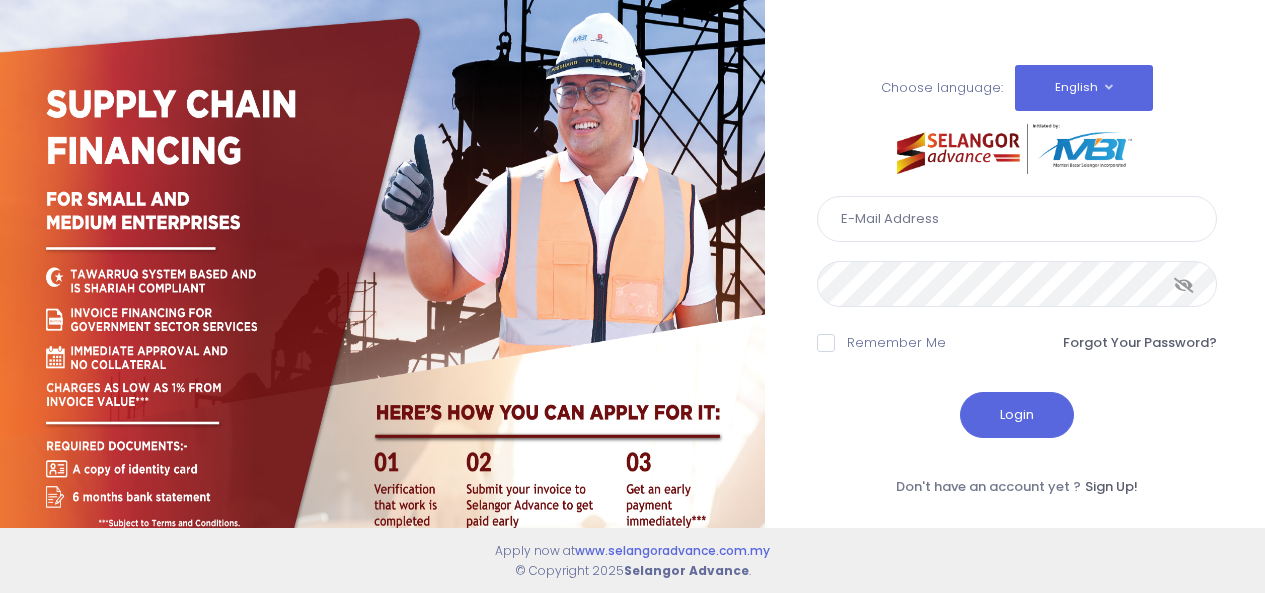 scroll, scrollTop: 0, scrollLeft: 0, axis: both 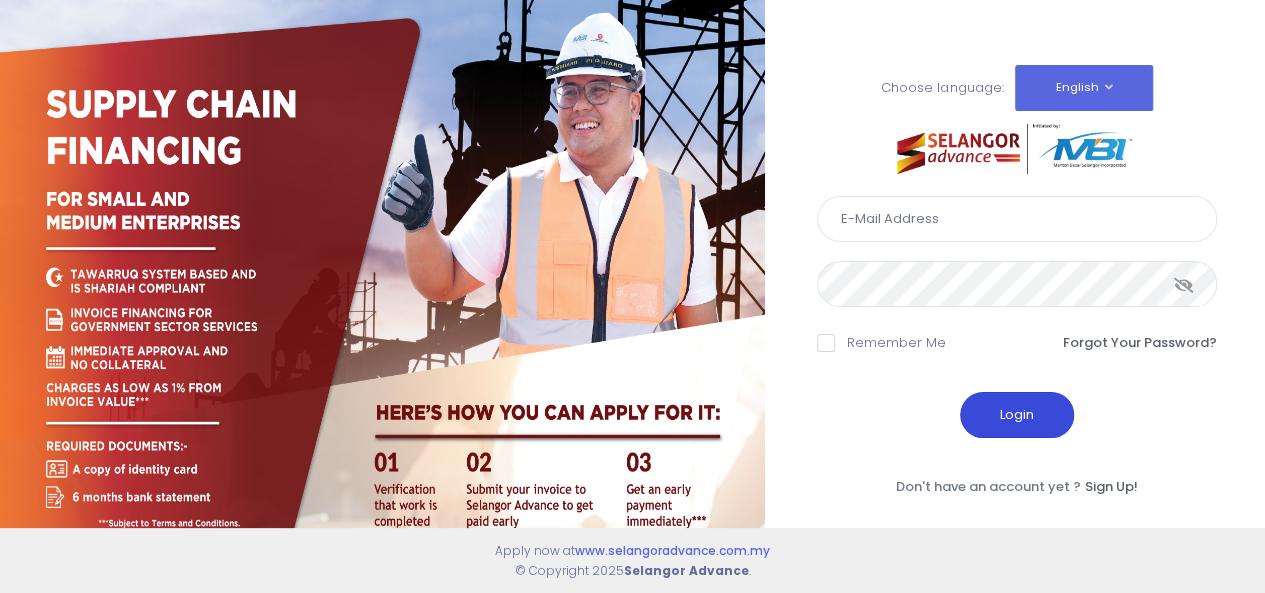 type on "rozana@[example.com]" 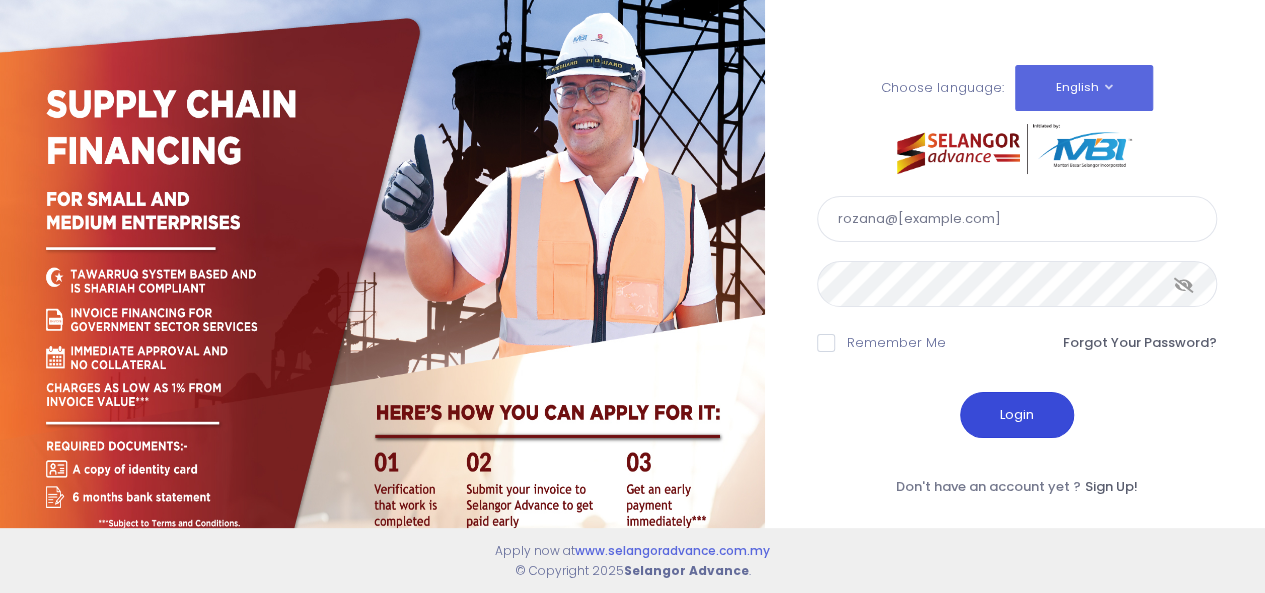 click on "Login" at bounding box center [1017, 415] 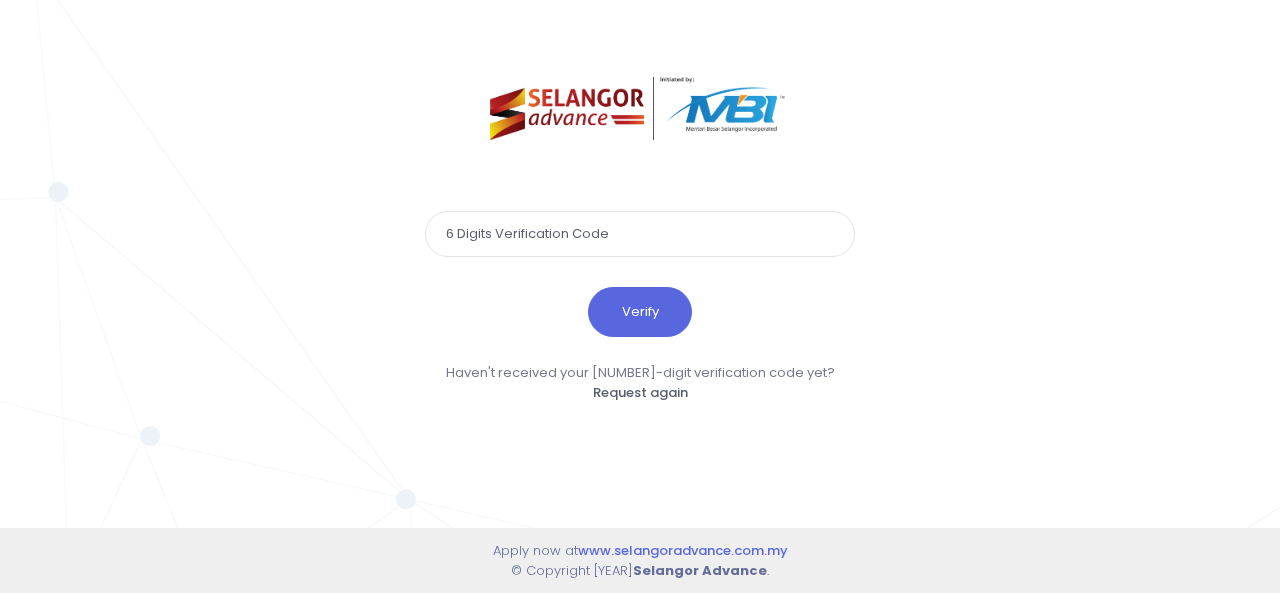 scroll, scrollTop: 0, scrollLeft: 0, axis: both 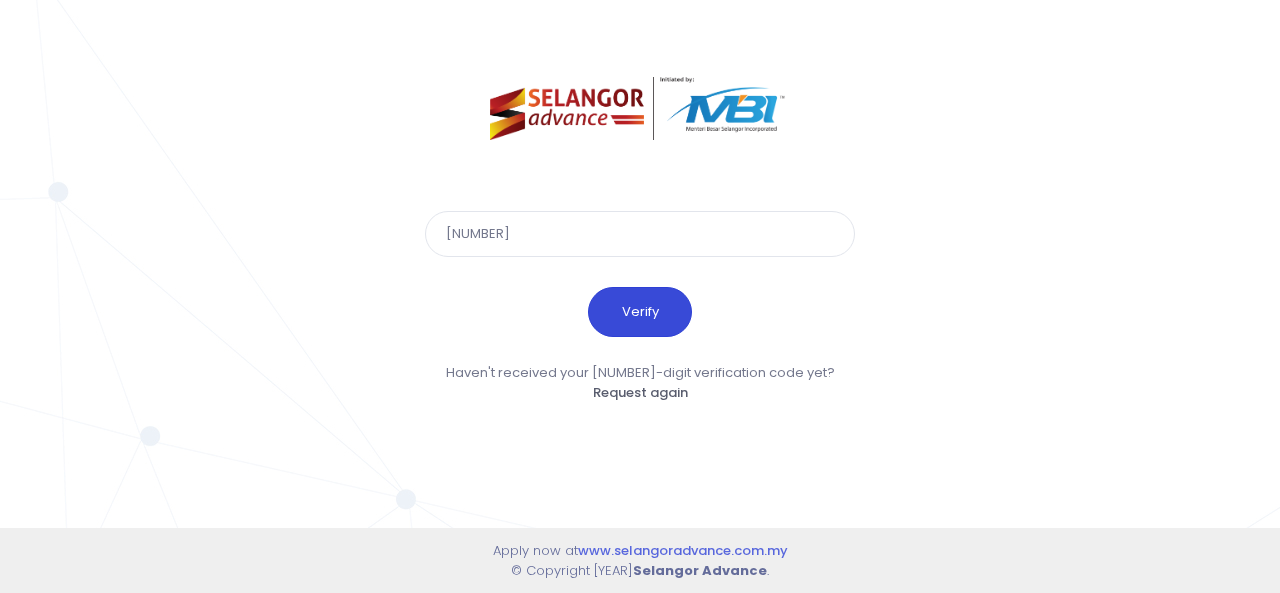 type on "520651" 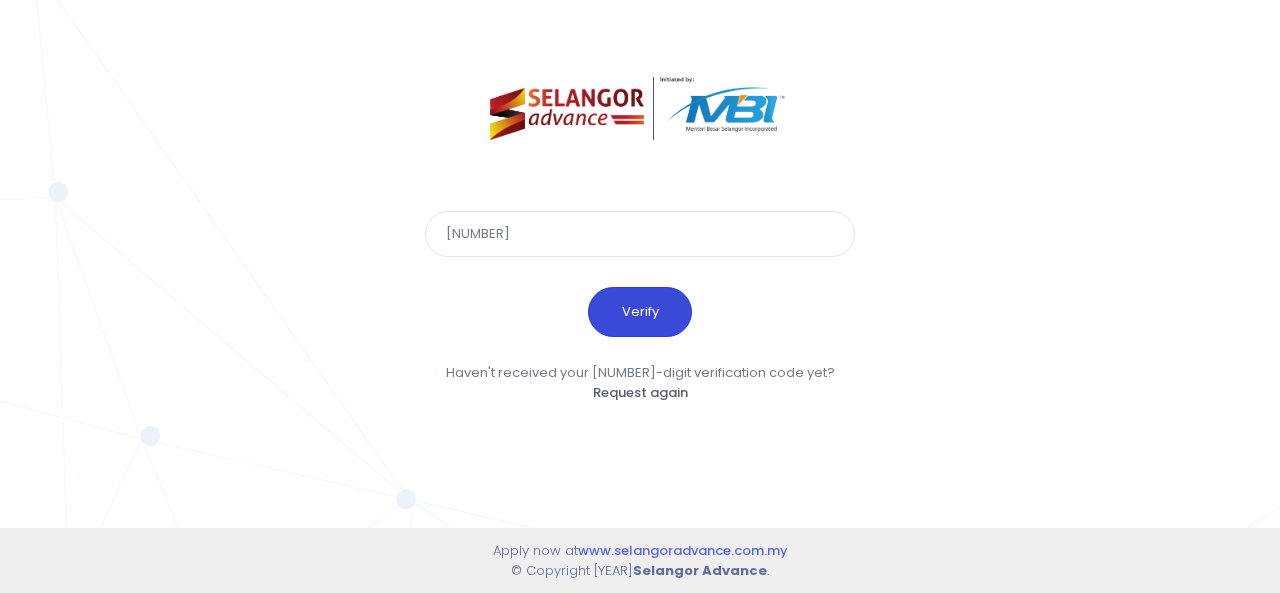 click on "Verify" at bounding box center (640, 312) 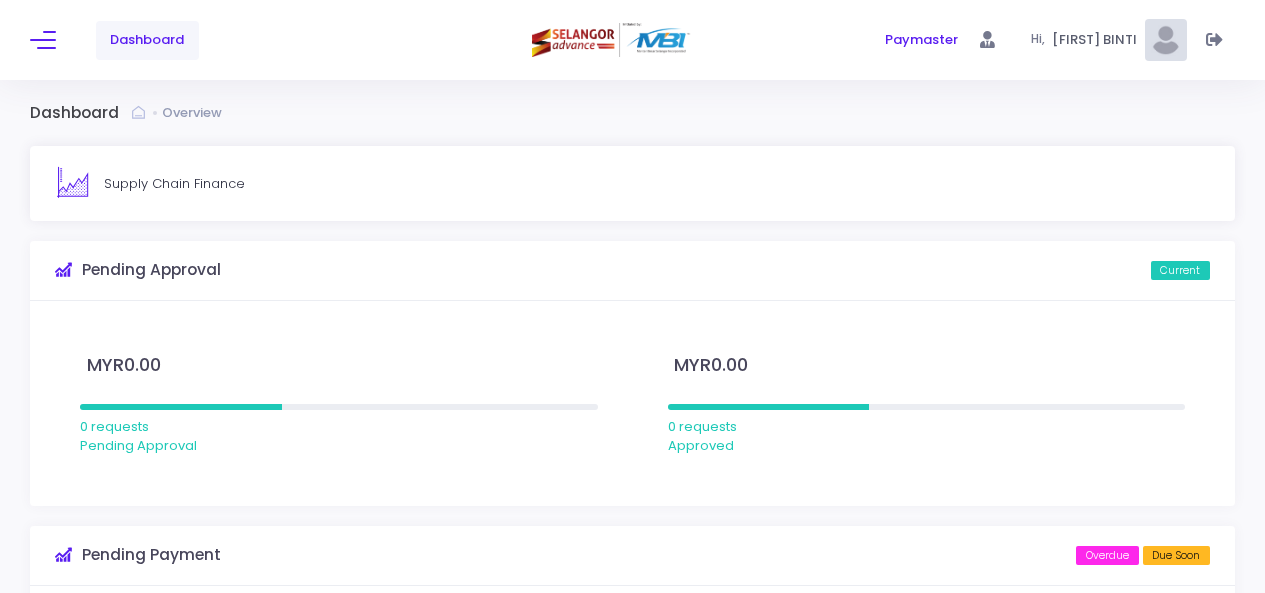 scroll, scrollTop: 0, scrollLeft: 0, axis: both 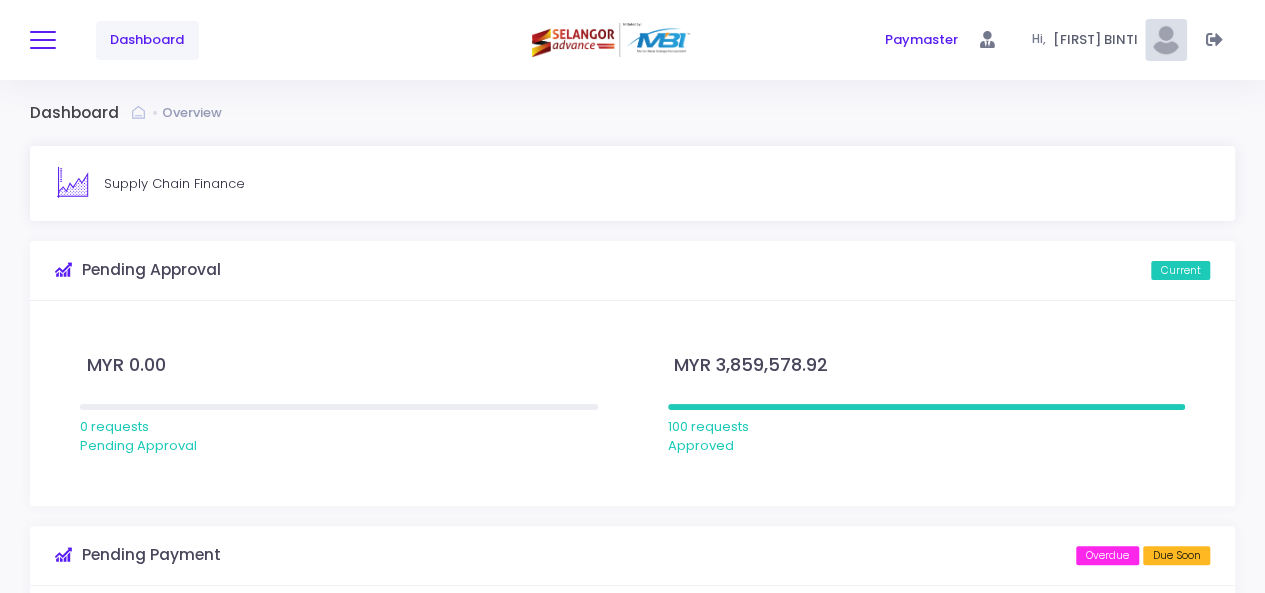 click at bounding box center (43, 40) 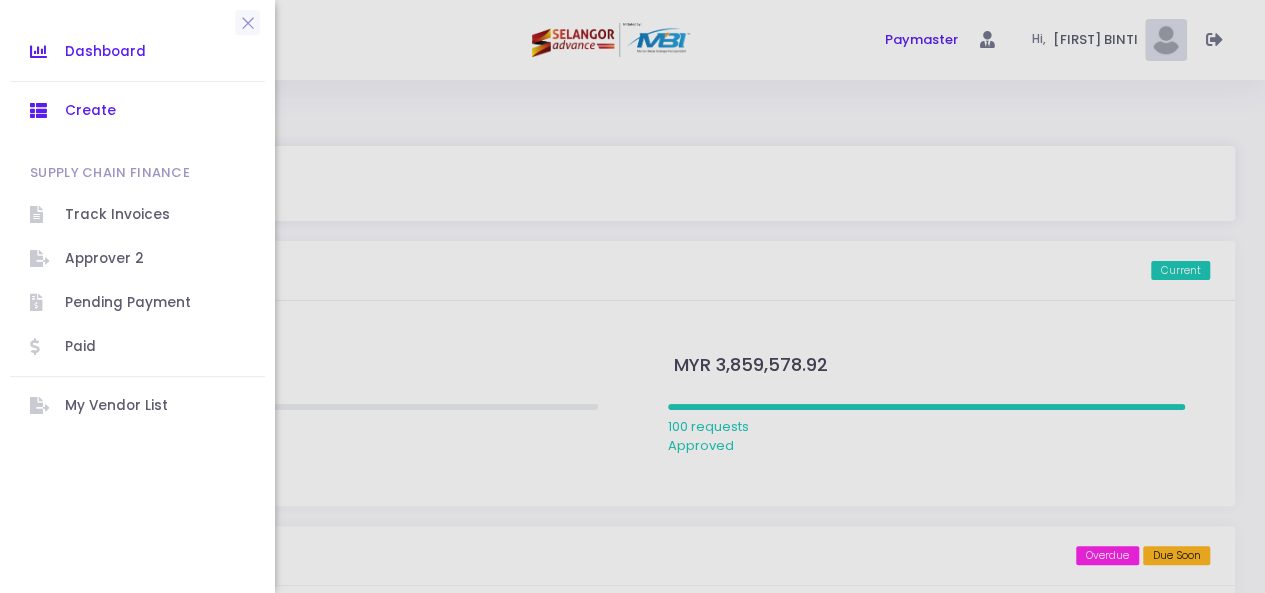 click on "Create" at bounding box center (155, 111) 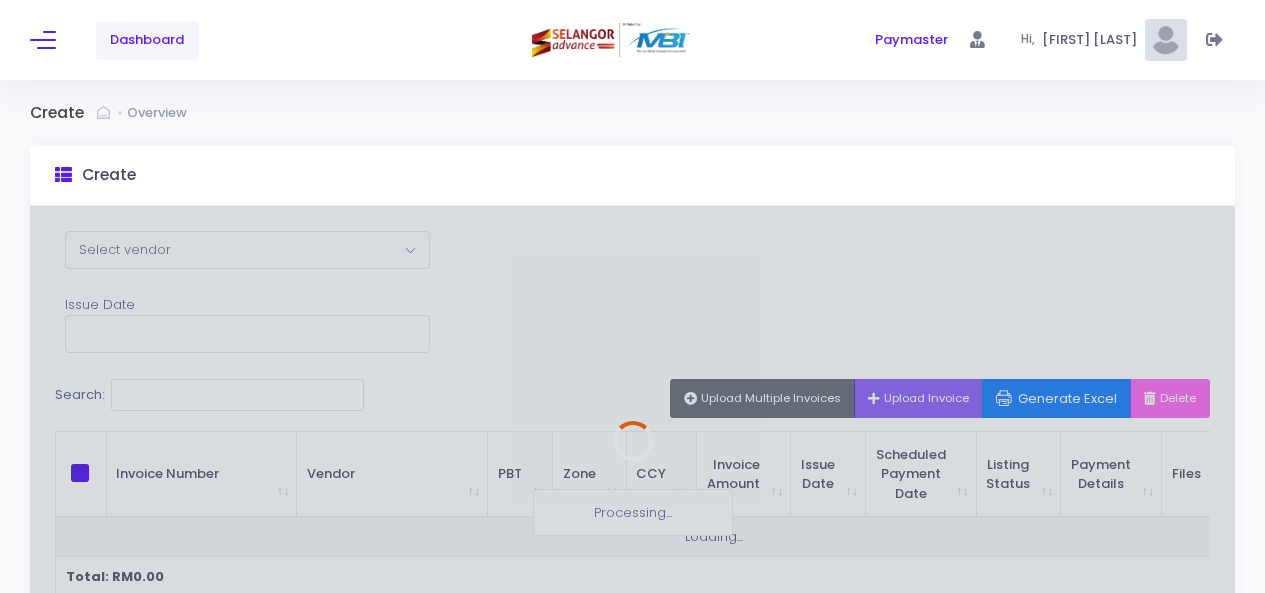 scroll, scrollTop: 0, scrollLeft: 0, axis: both 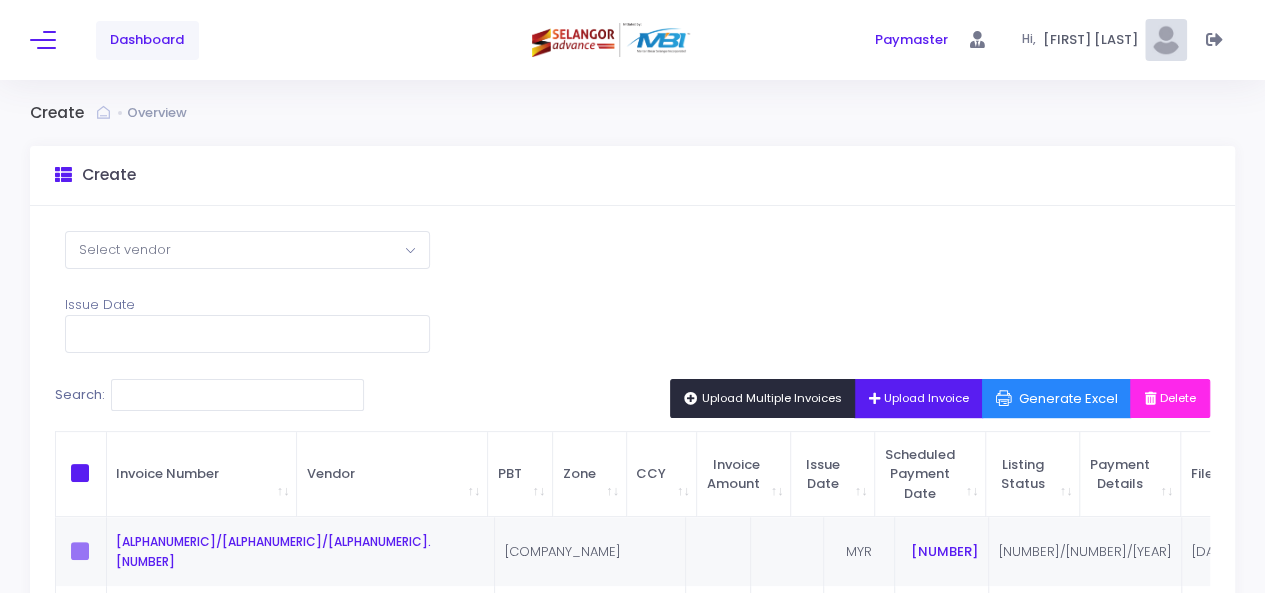 click on "Upload Multiple Invoices" at bounding box center [763, 398] 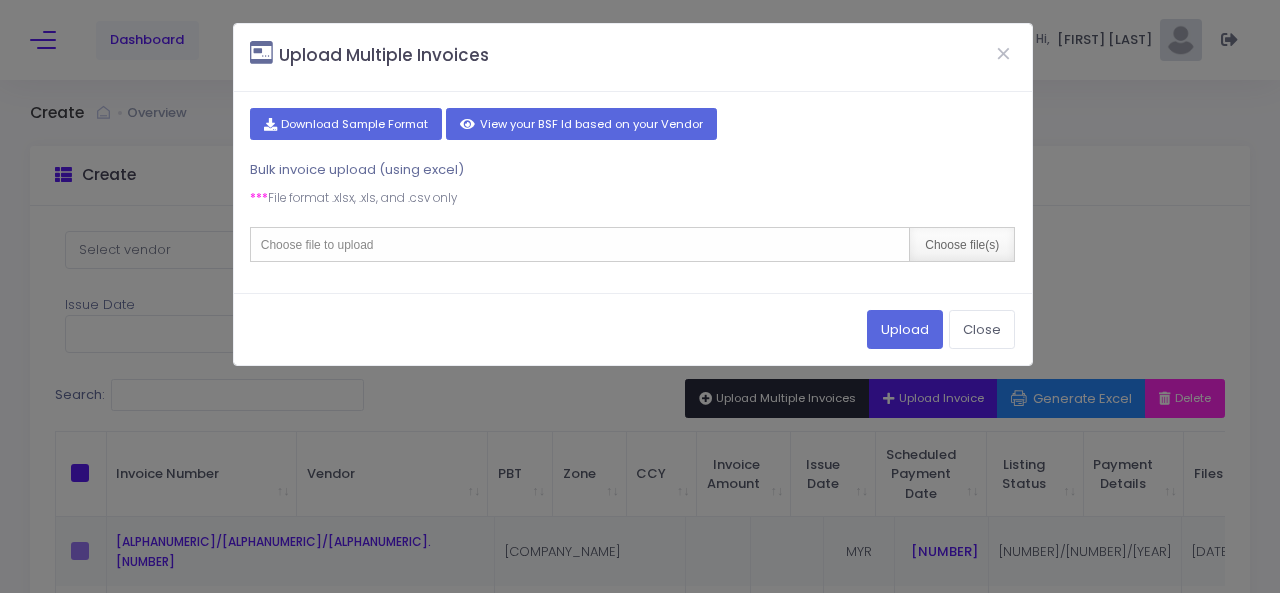 click on "Choose file(s)" at bounding box center [961, 244] 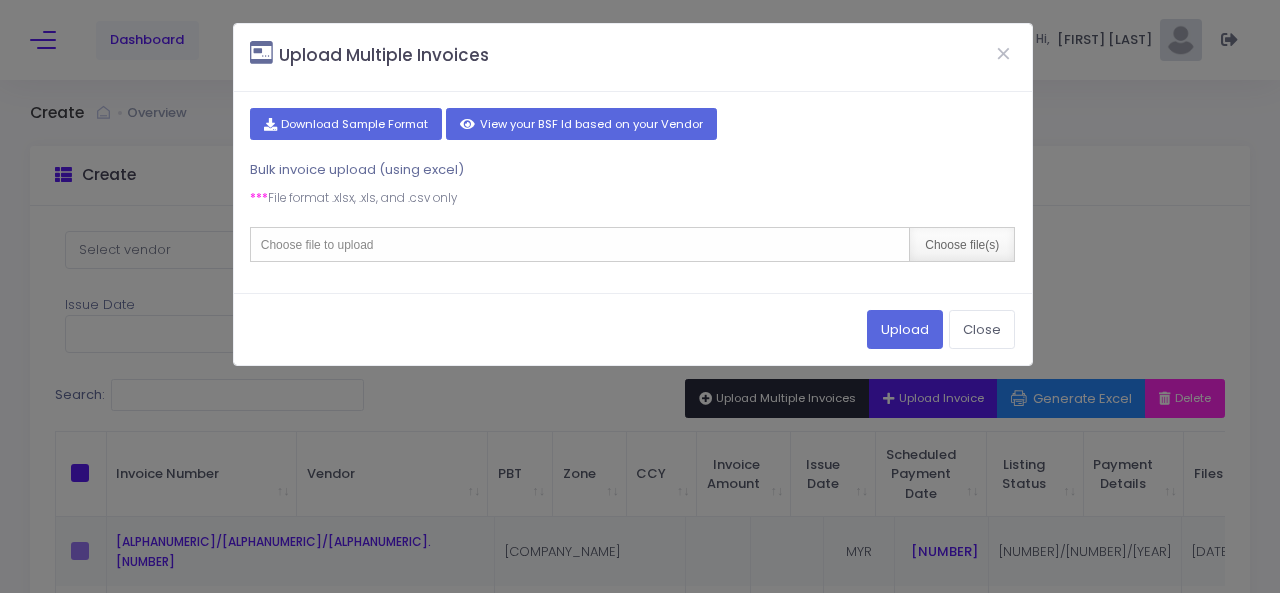 type on "C:\fakepath\July 2025 invoices - HL.csv" 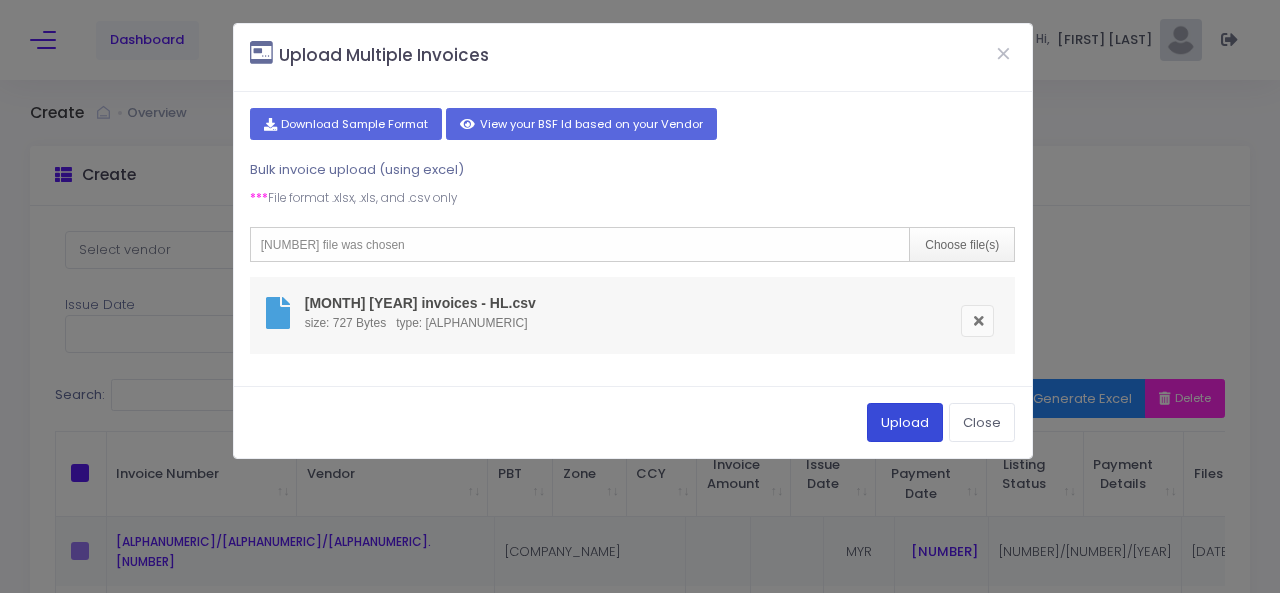 click on "Upload" at bounding box center [905, 422] 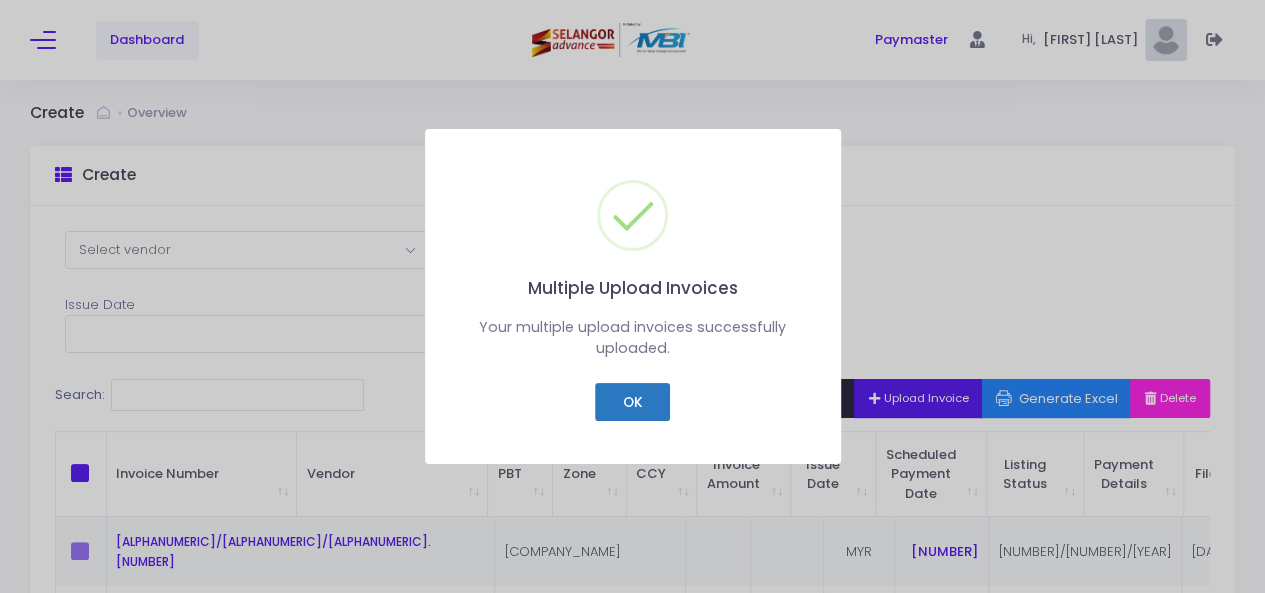 click on "OK" at bounding box center (632, 402) 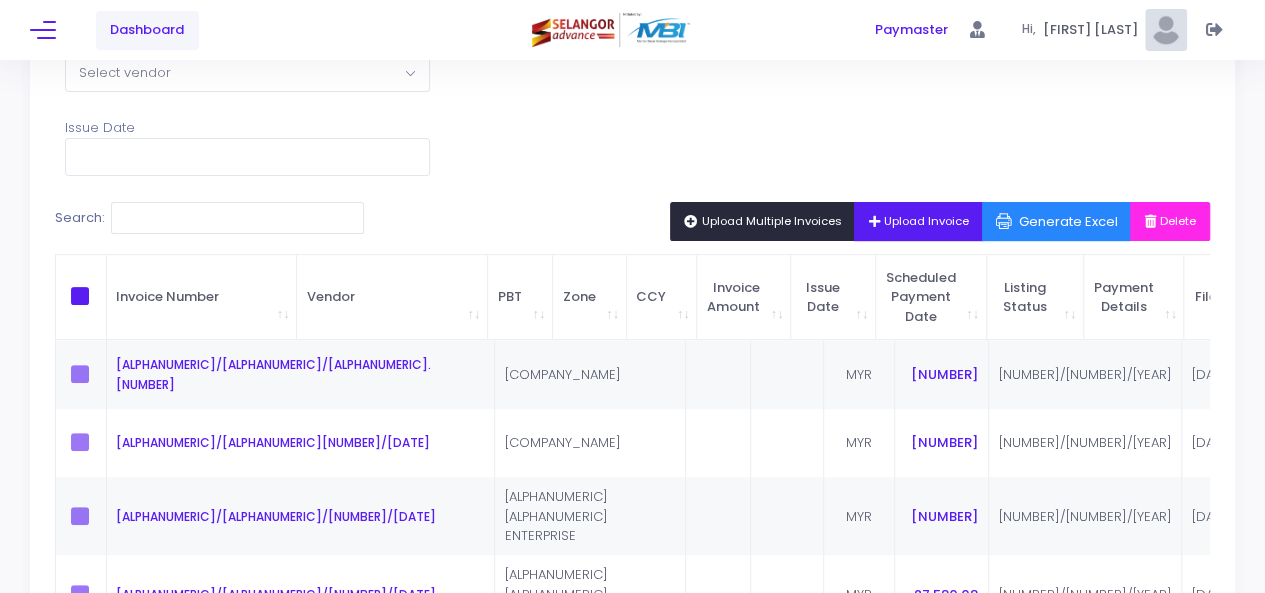 scroll, scrollTop: 196, scrollLeft: 0, axis: vertical 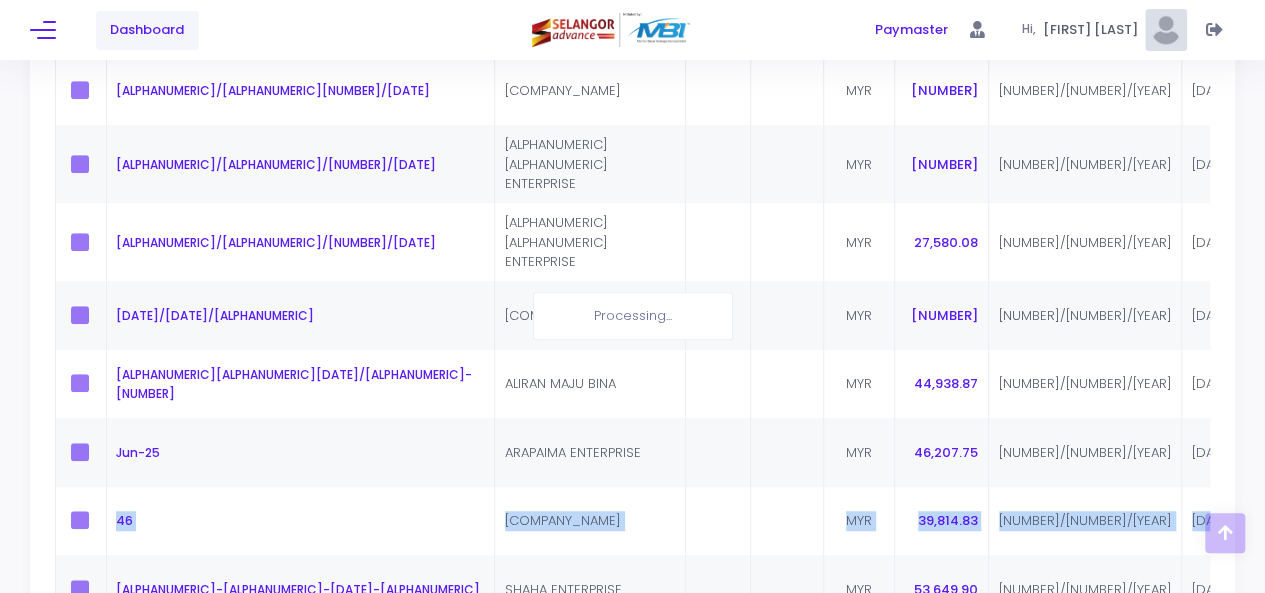 drag, startPoint x: 1261, startPoint y: 413, endPoint x: 1255, endPoint y: 492, distance: 79.22752 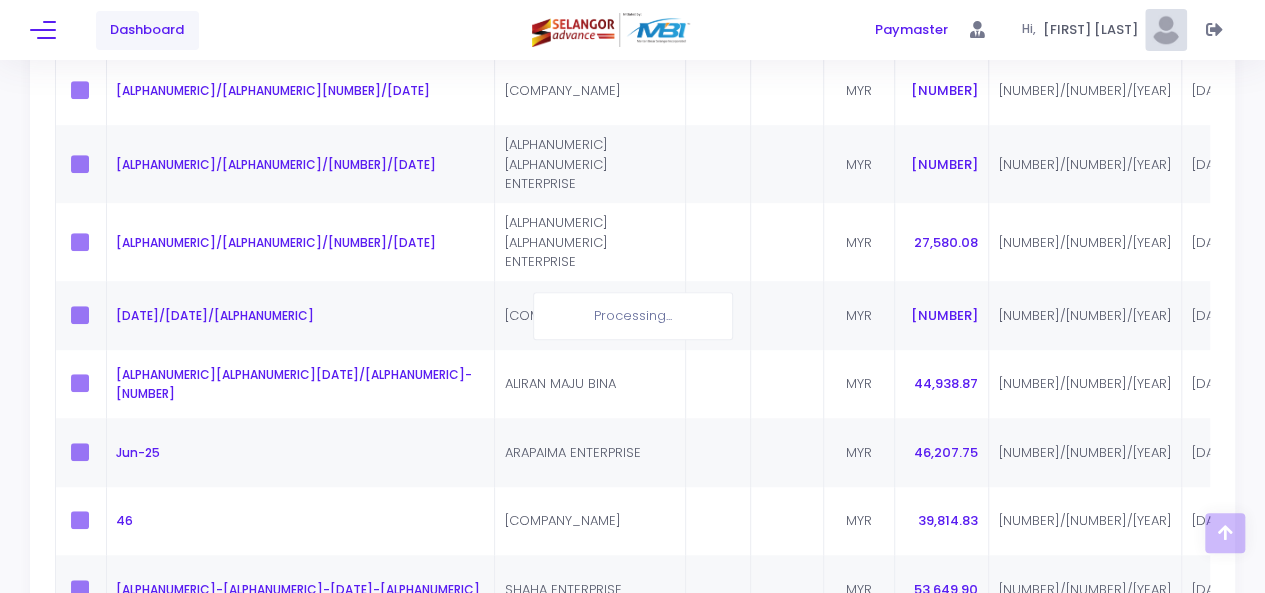 click on "Create
Select Vendor
AZS Dynamic Vision Sdn Bhd
HAAZ (M) SDN BHD
NILAM SAUJANA ENTERPRISE
ARAPAIMA ENTERPRISE
NUSITE CONSTRUCTION
MOHD FAIZUL BIN AB HAMID @ FAUZI
ALIRAN MAJU BINA" at bounding box center (632, 224) 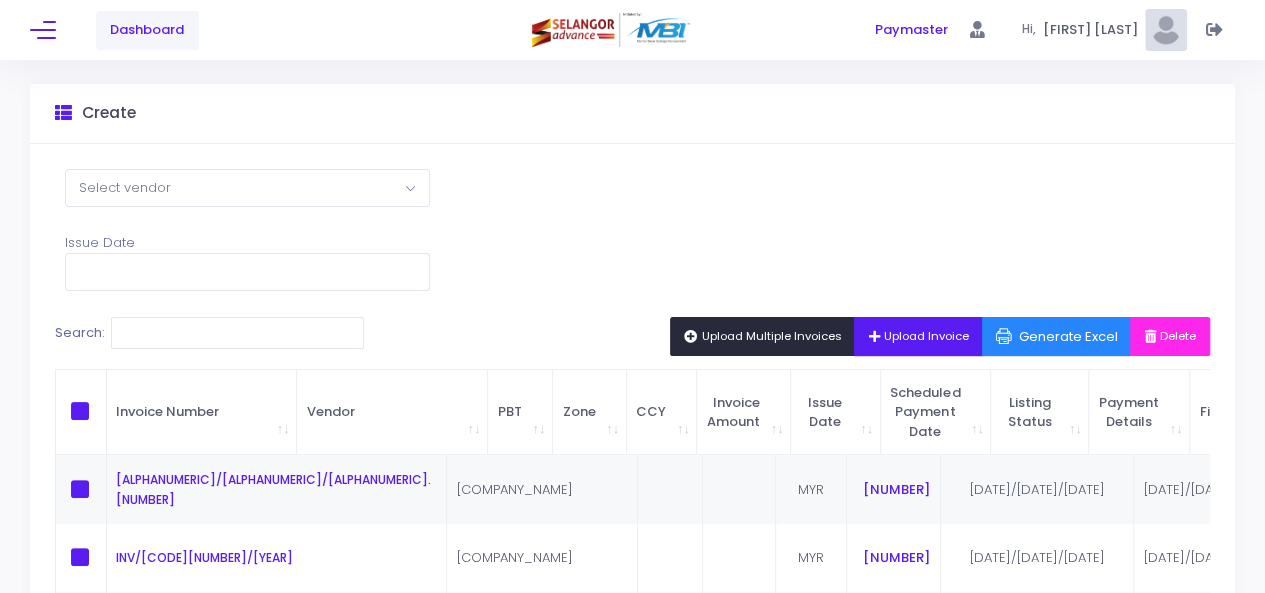 scroll, scrollTop: 54, scrollLeft: 0, axis: vertical 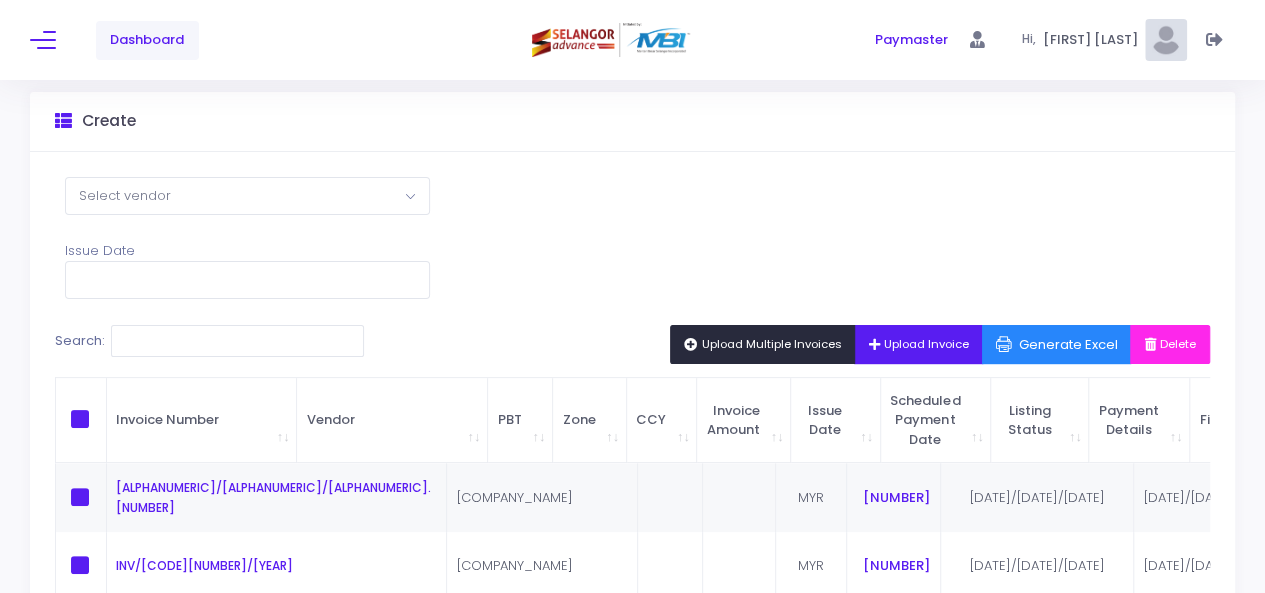 click on "Upload Multiple Invoices" at bounding box center (763, 344) 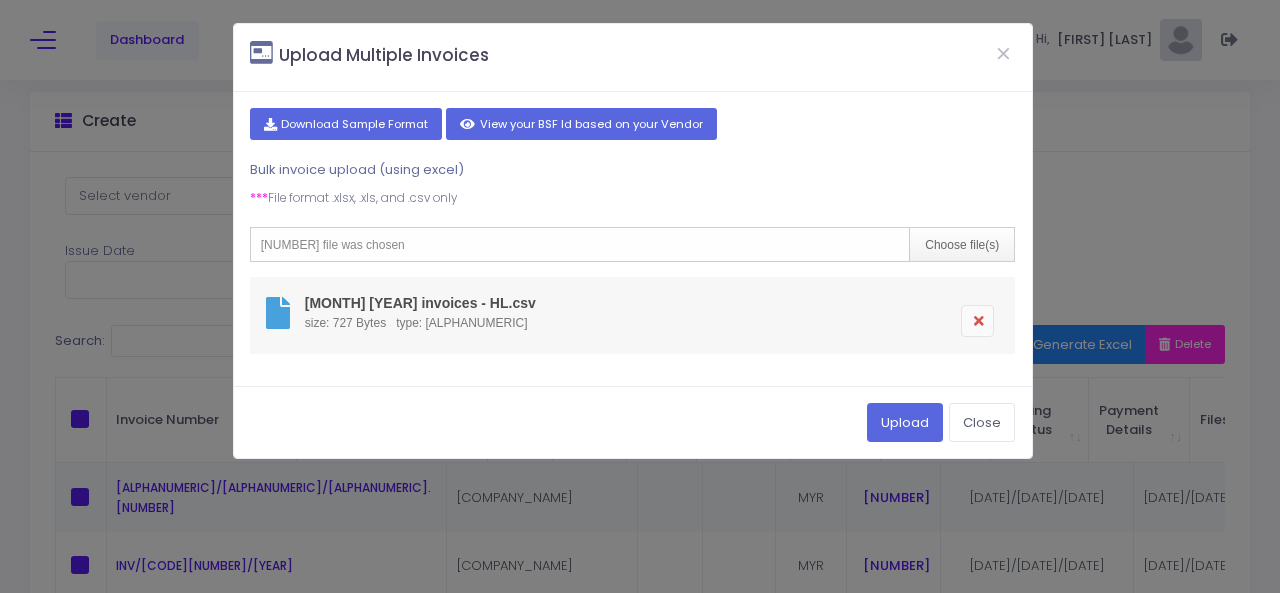 click at bounding box center (977, 321) 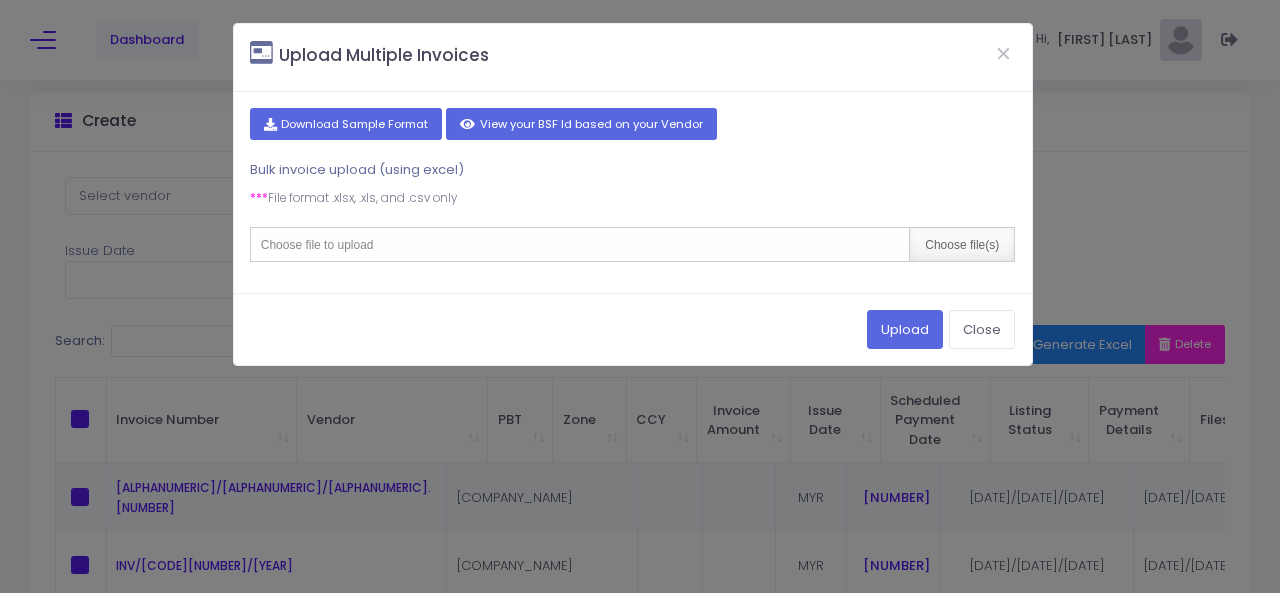 click on "Choose file(s)" at bounding box center [961, 244] 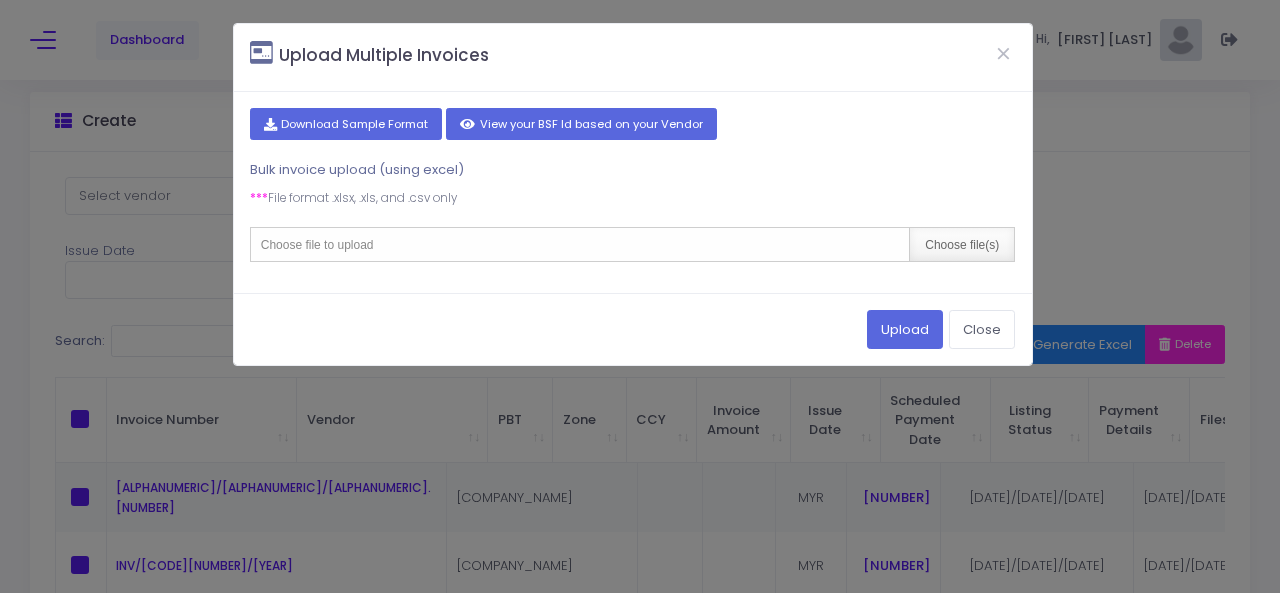 type on "C:\fakepath\July 2025 invoices - KG.csv" 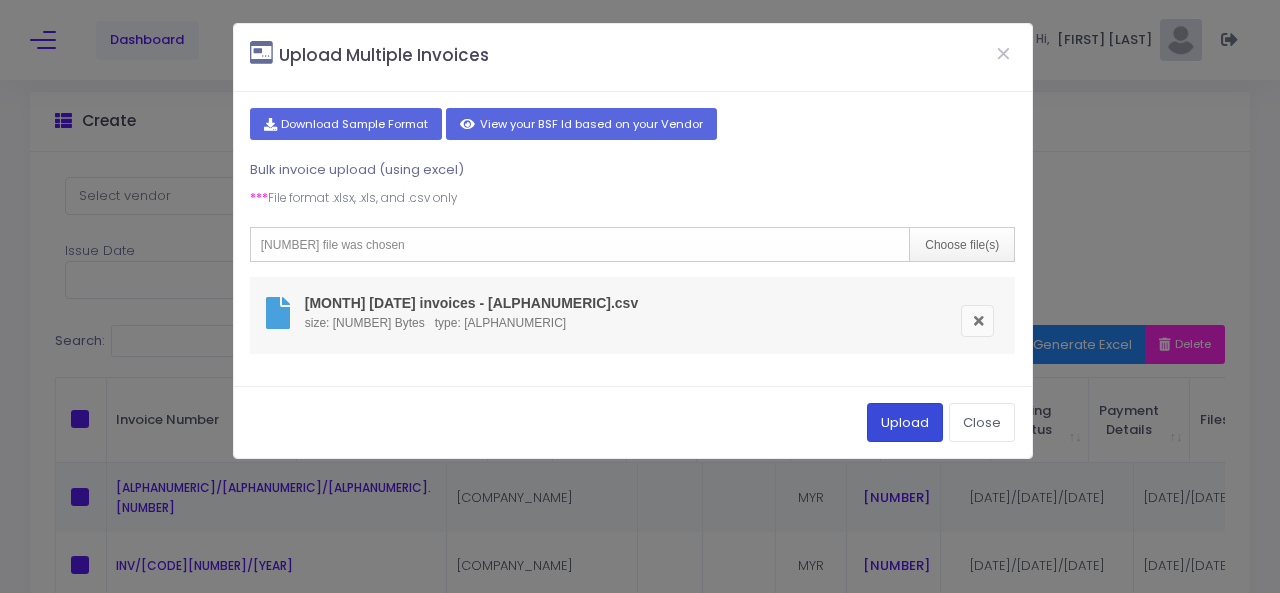 click on "Upload" at bounding box center (905, 422) 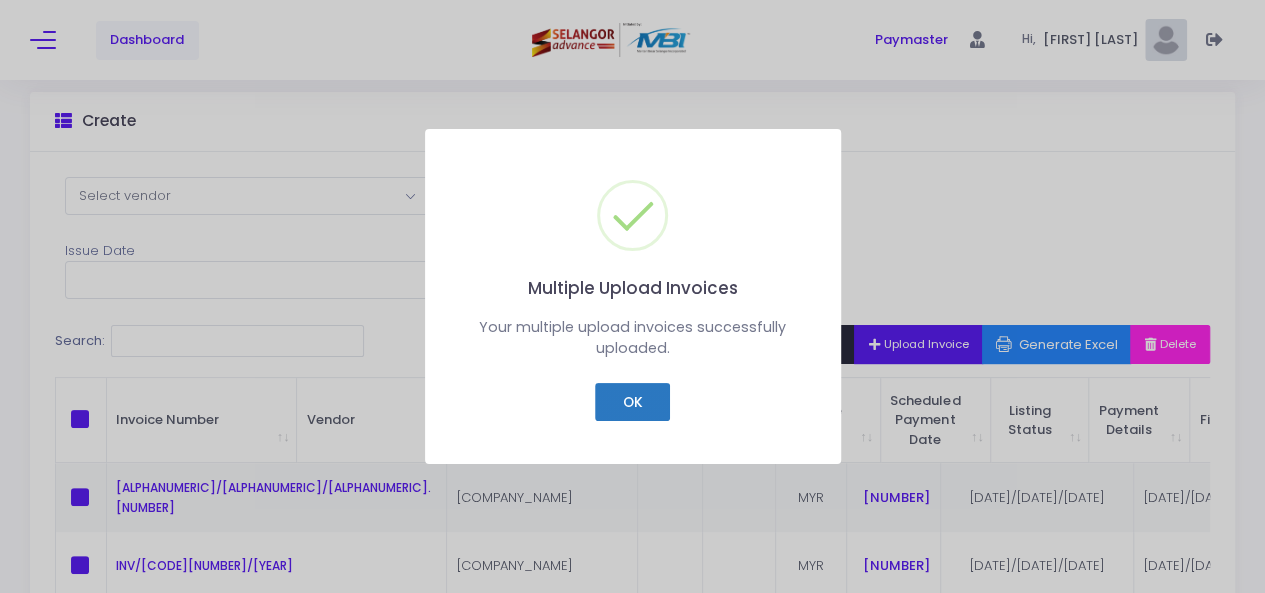 click on "OK" at bounding box center (632, 402) 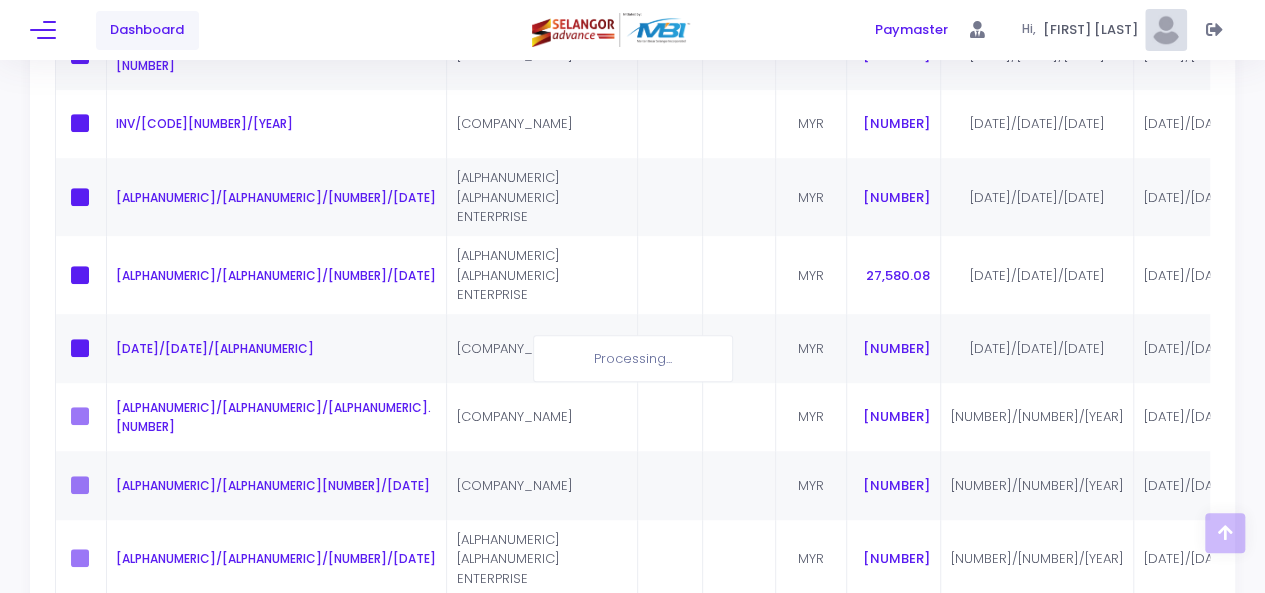 scroll, scrollTop: 498, scrollLeft: 0, axis: vertical 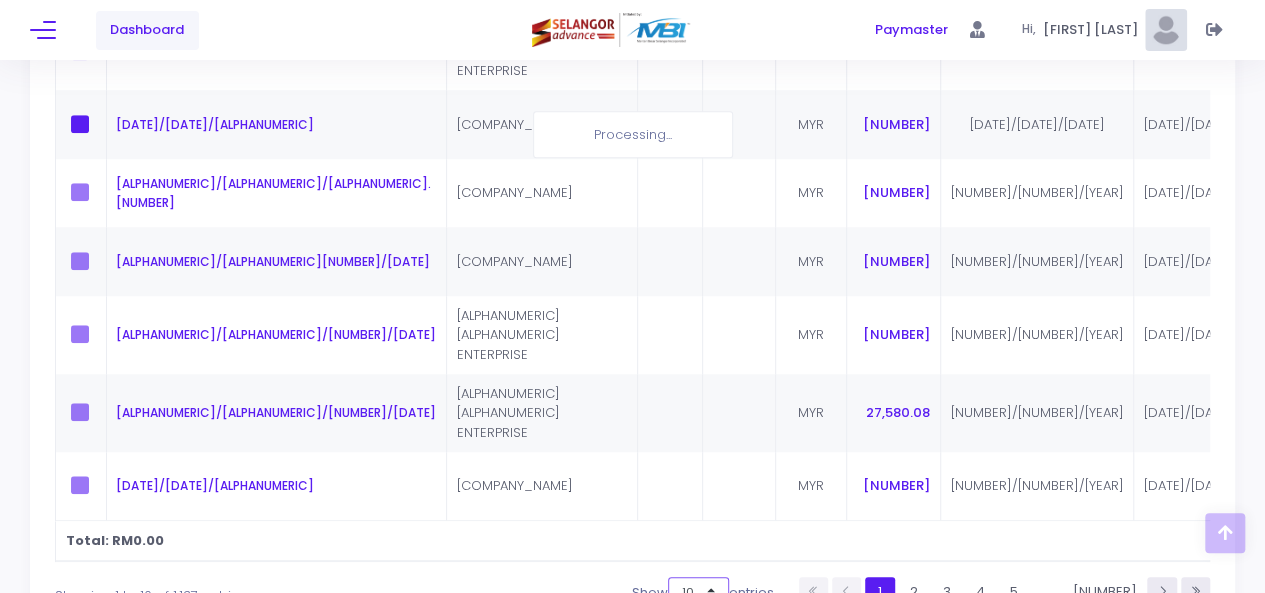 click on "10 25 50 100" at bounding box center (698, 593) 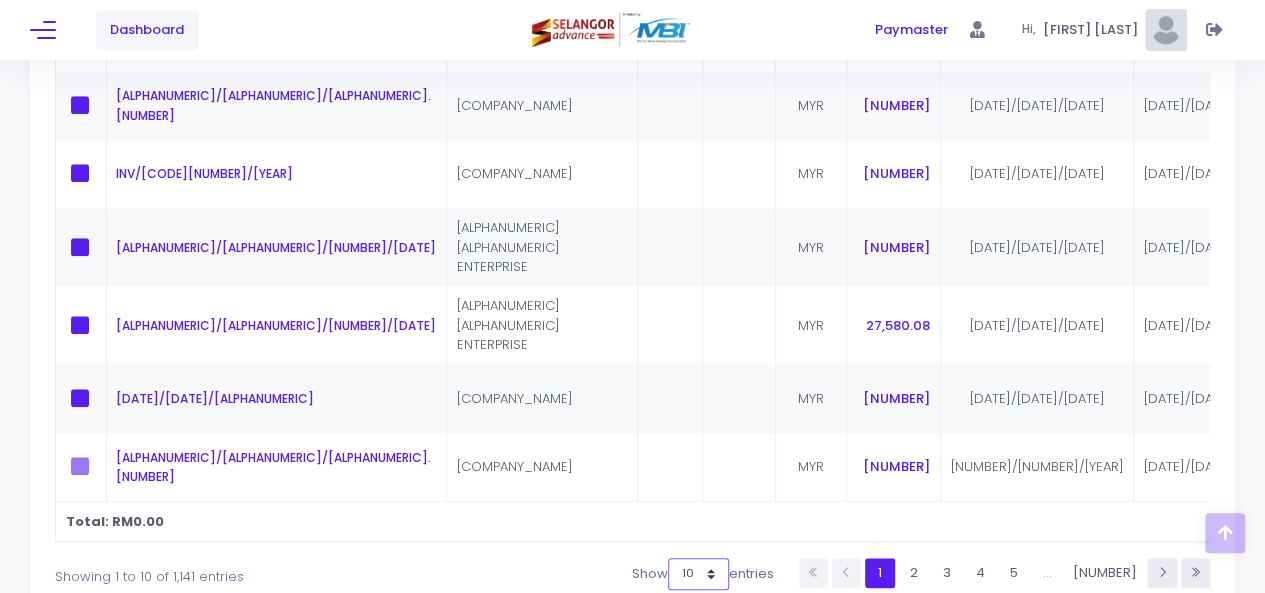 select on "50" 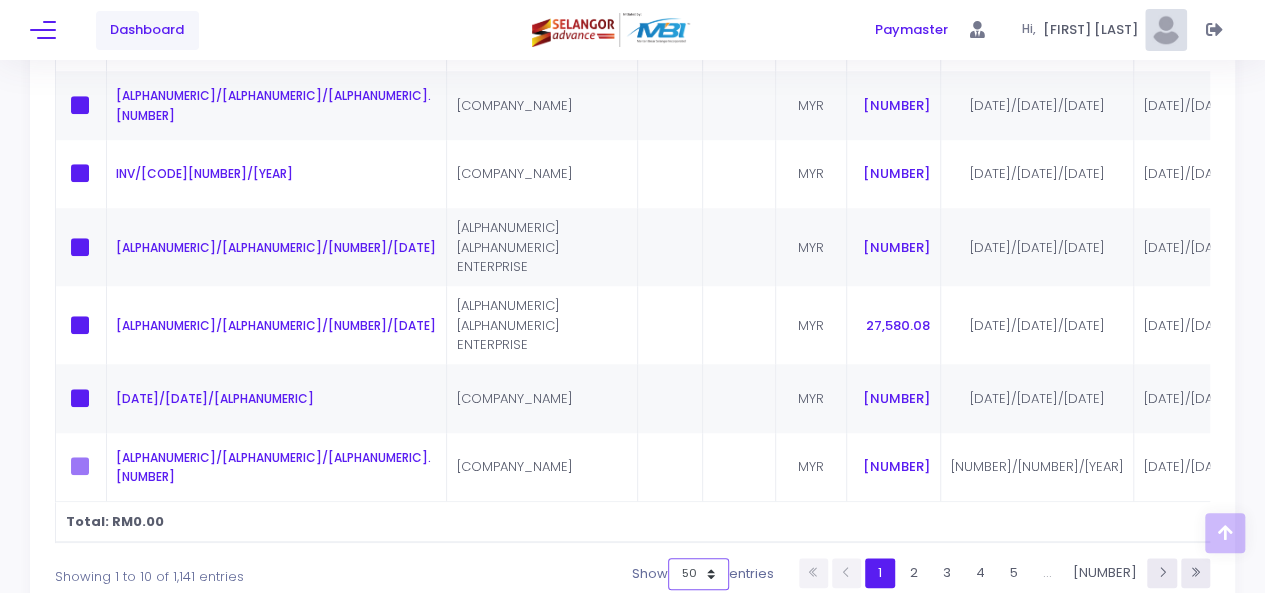 click on "10 25 50 100" at bounding box center [698, 574] 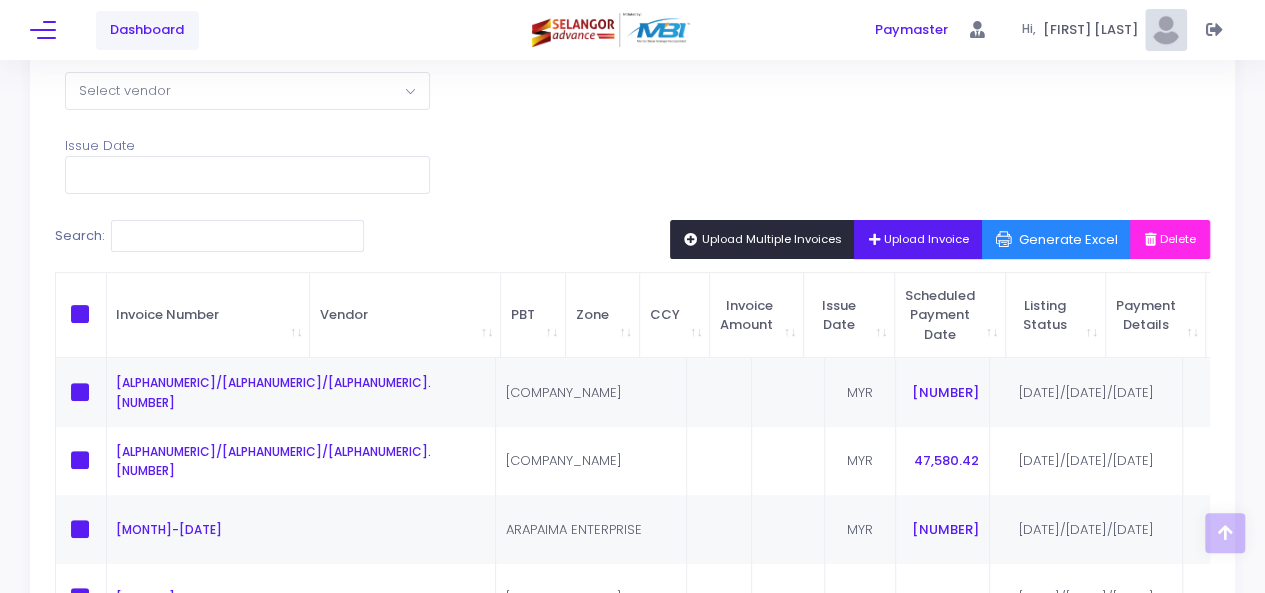 scroll, scrollTop: 219, scrollLeft: 0, axis: vertical 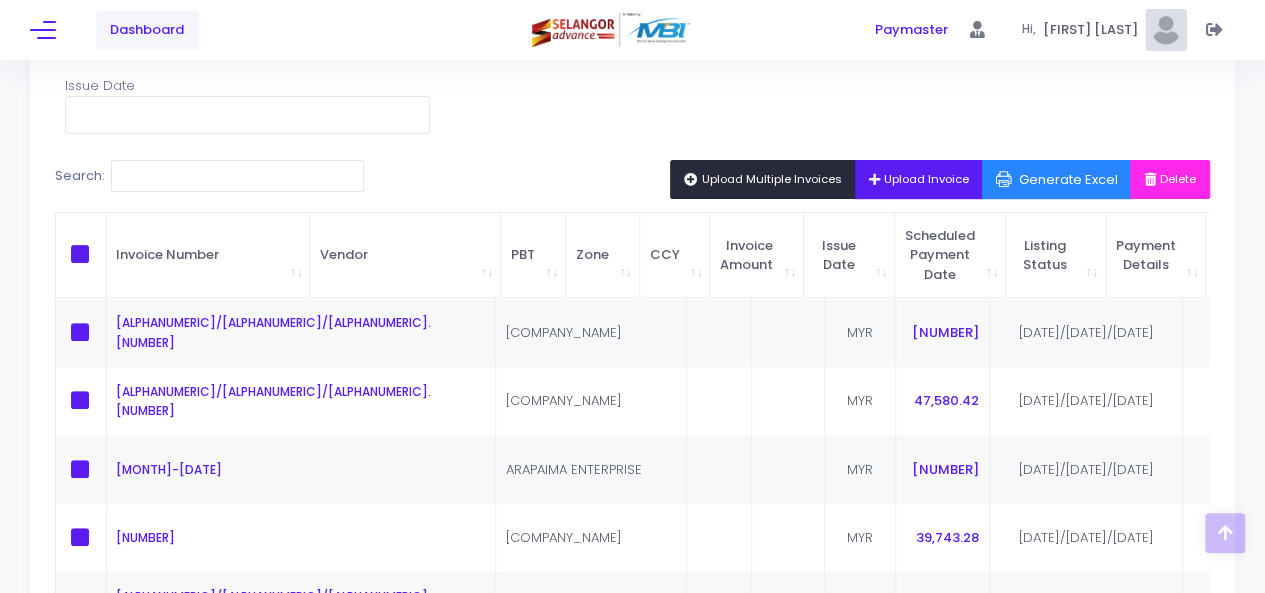 click on "Upload Multiple Invoices" at bounding box center [763, 179] 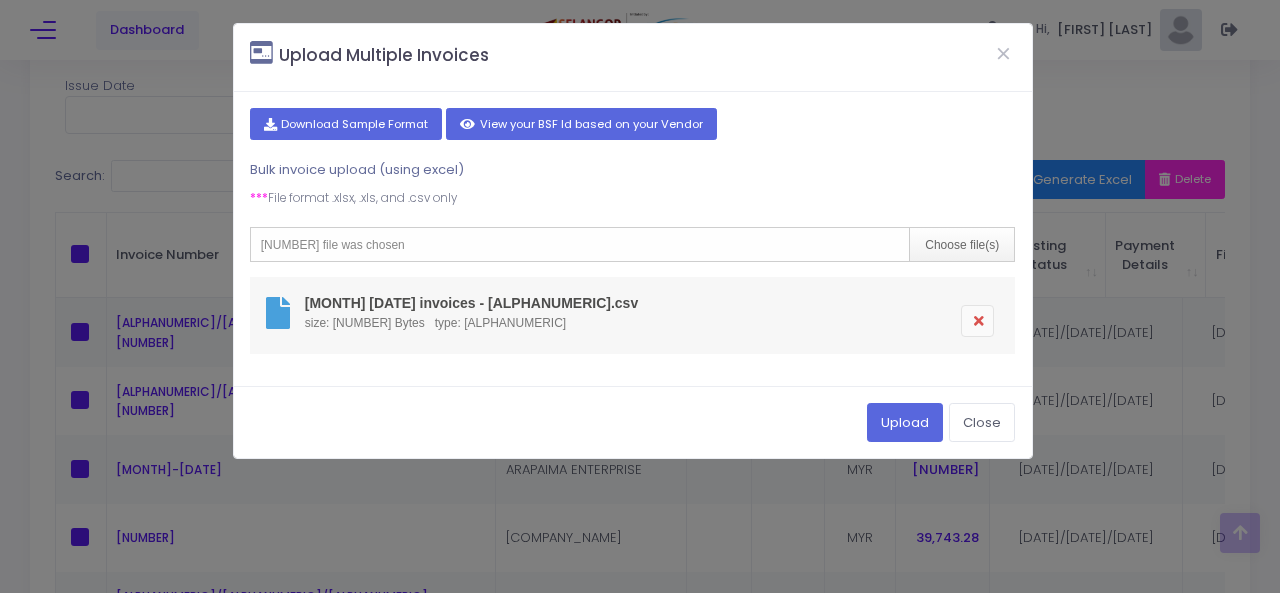 click at bounding box center [977, 321] 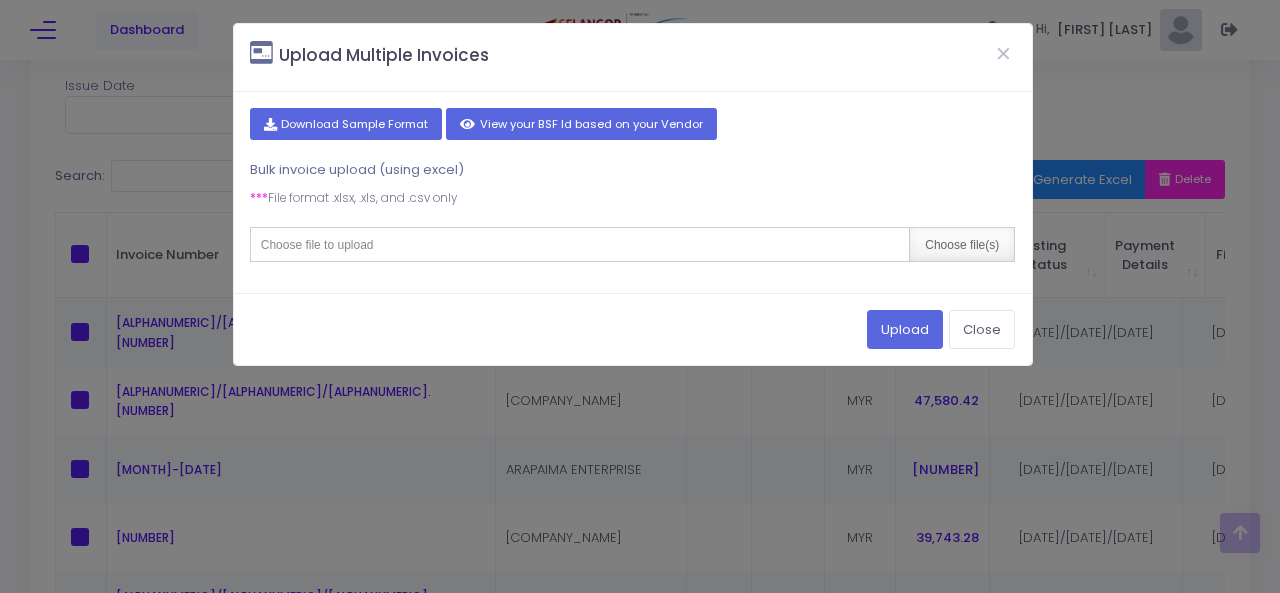 click on "Choose file(s)" at bounding box center (961, 244) 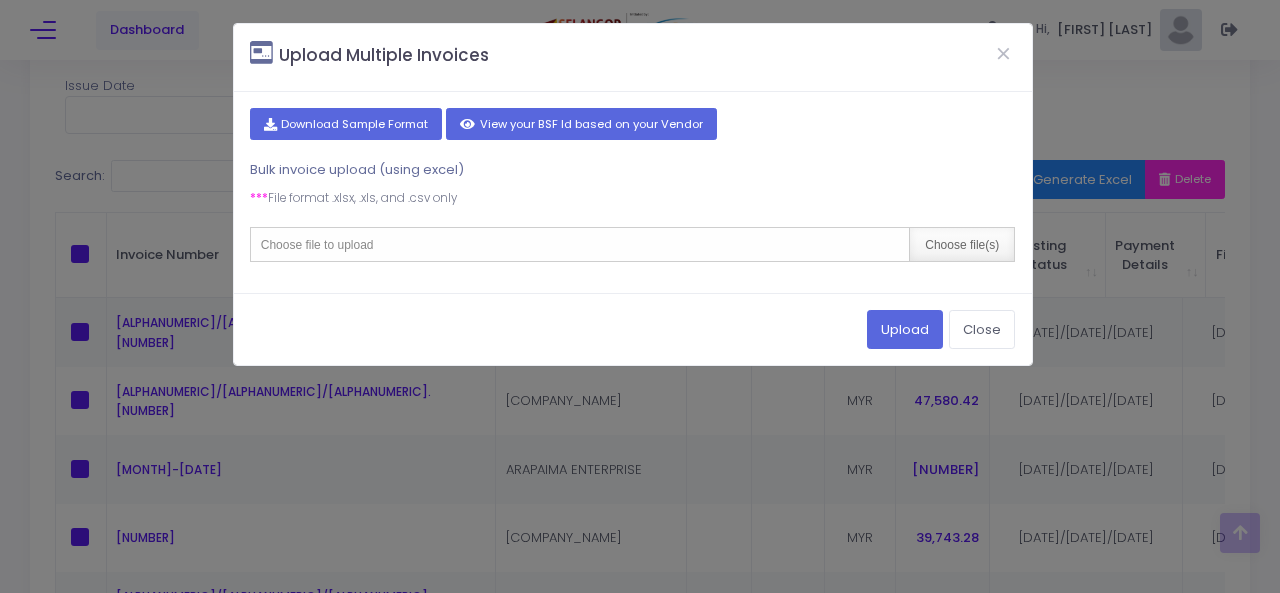 type on "C:\fakepath\July 2025 invoices - KL.csv" 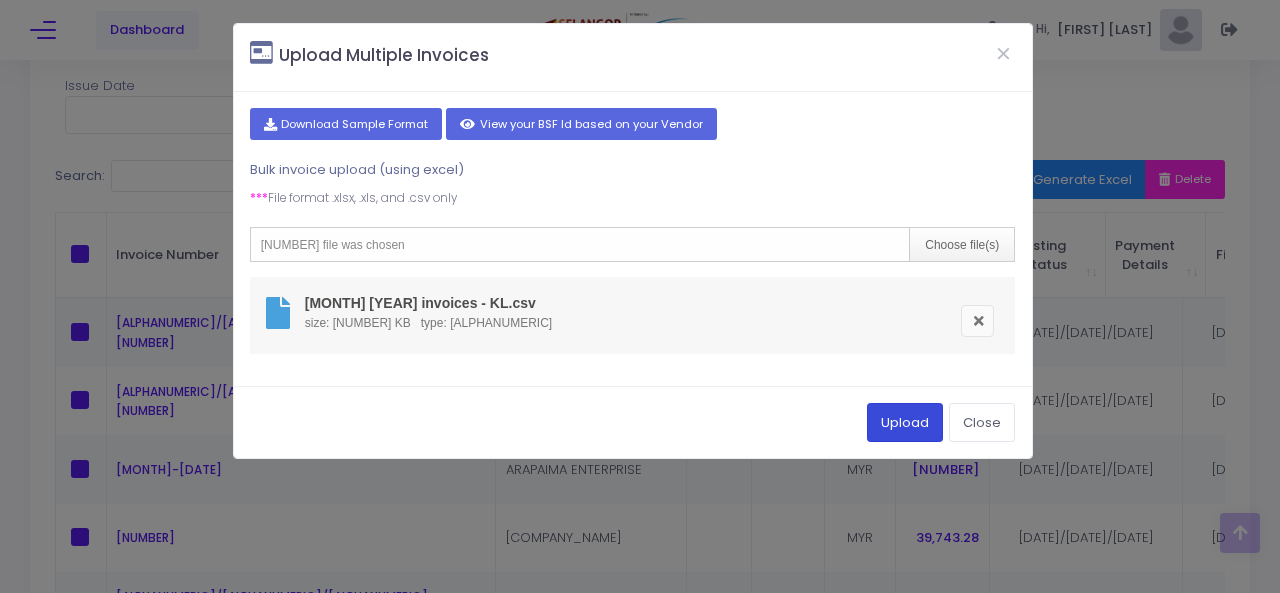 click on "Upload" at bounding box center (905, 422) 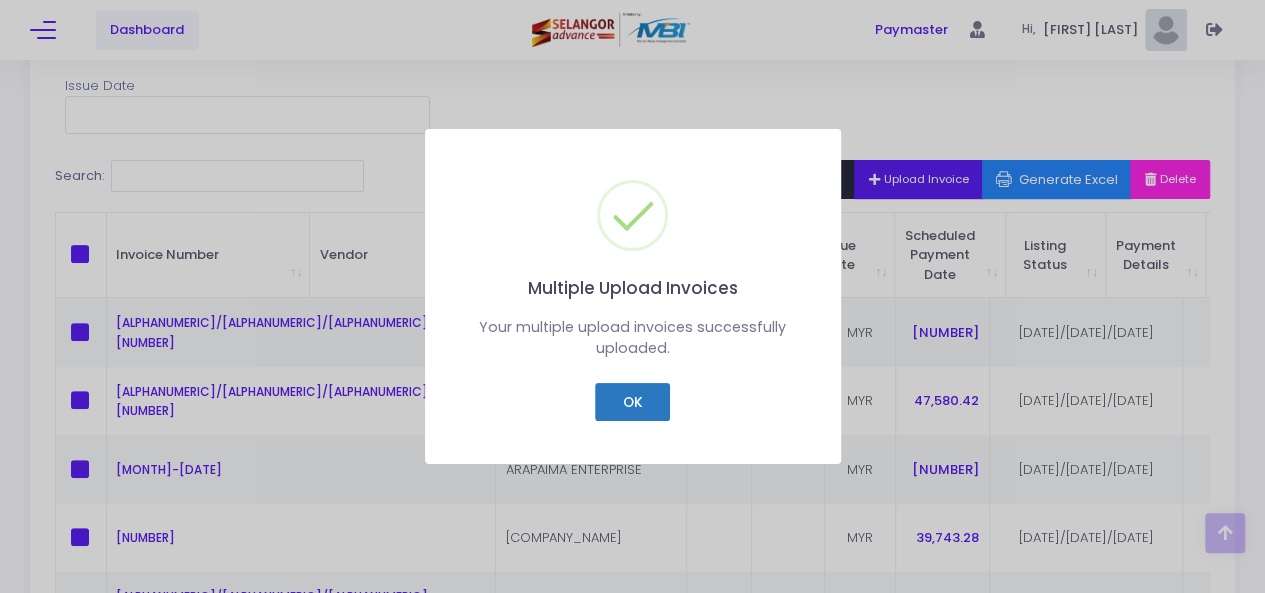 click on "OK" at bounding box center [632, 402] 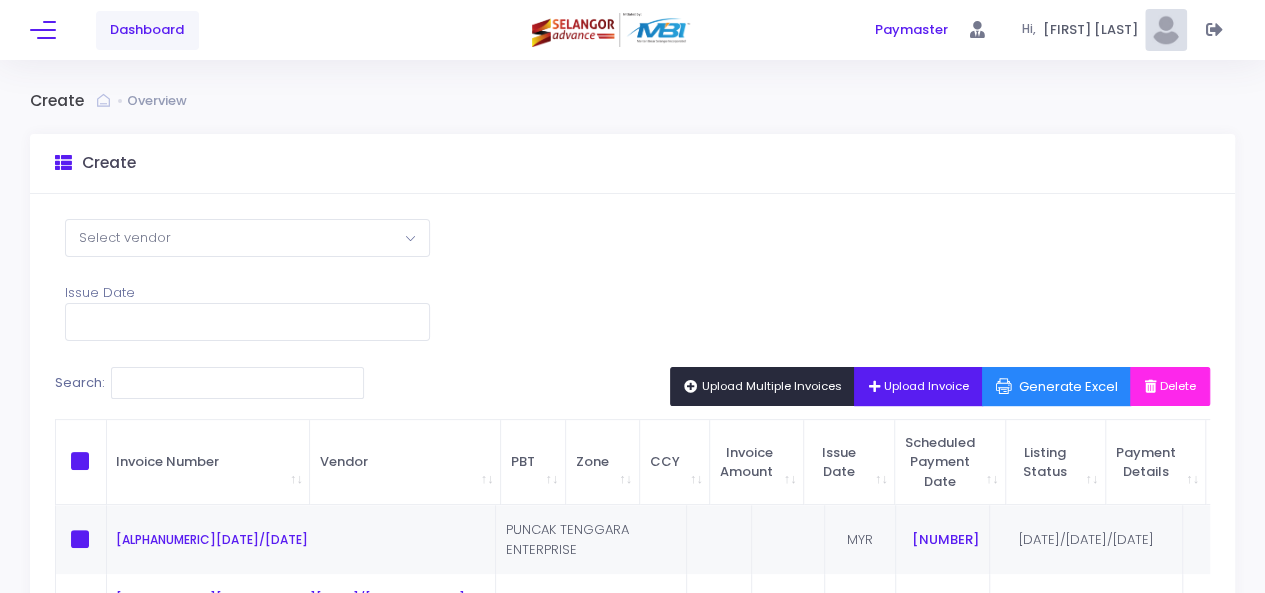 scroll, scrollTop: 0, scrollLeft: 0, axis: both 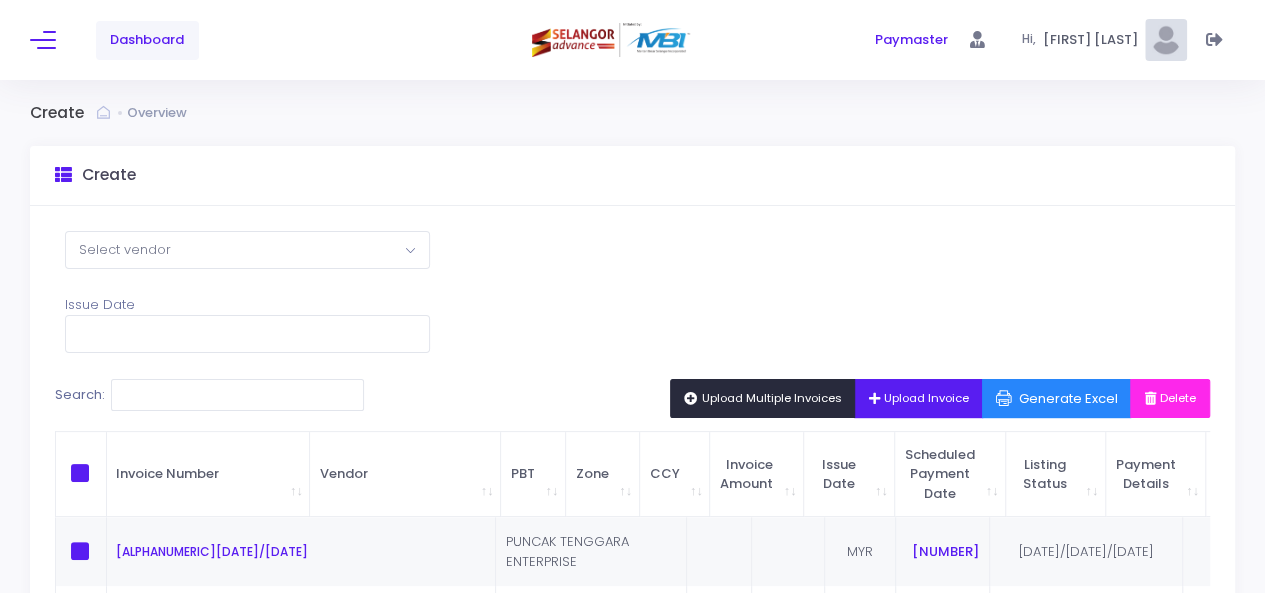 click on "Upload Multiple Invoices" at bounding box center [763, 398] 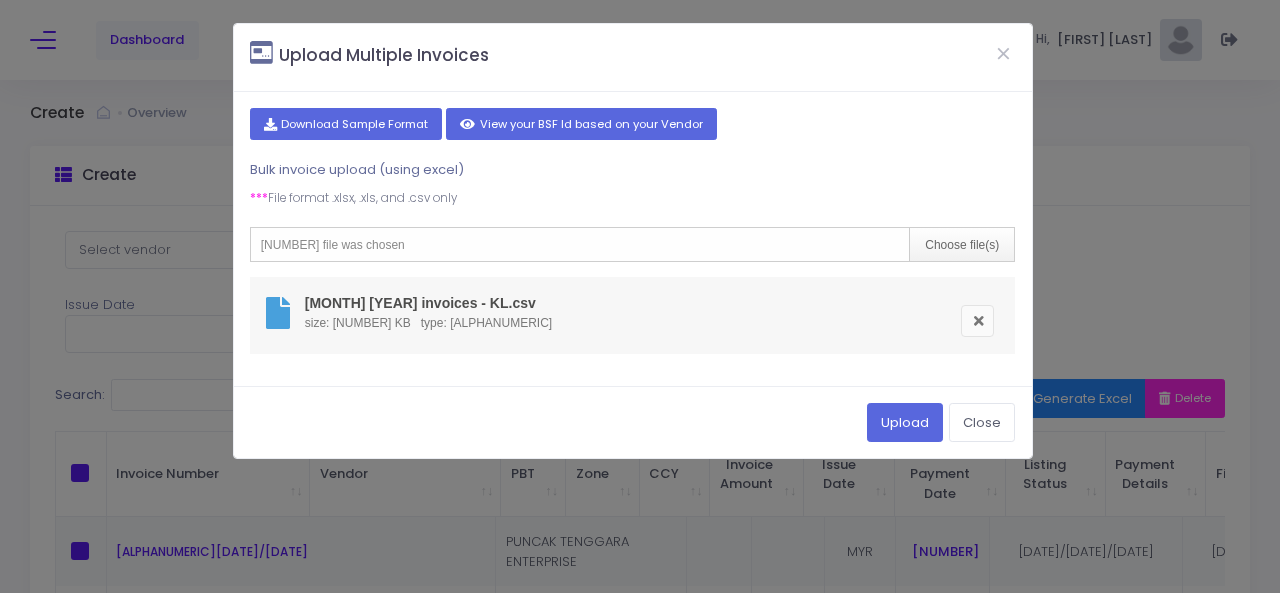 drag, startPoint x: 981, startPoint y: 319, endPoint x: 734, endPoint y: 103, distance: 328.12344 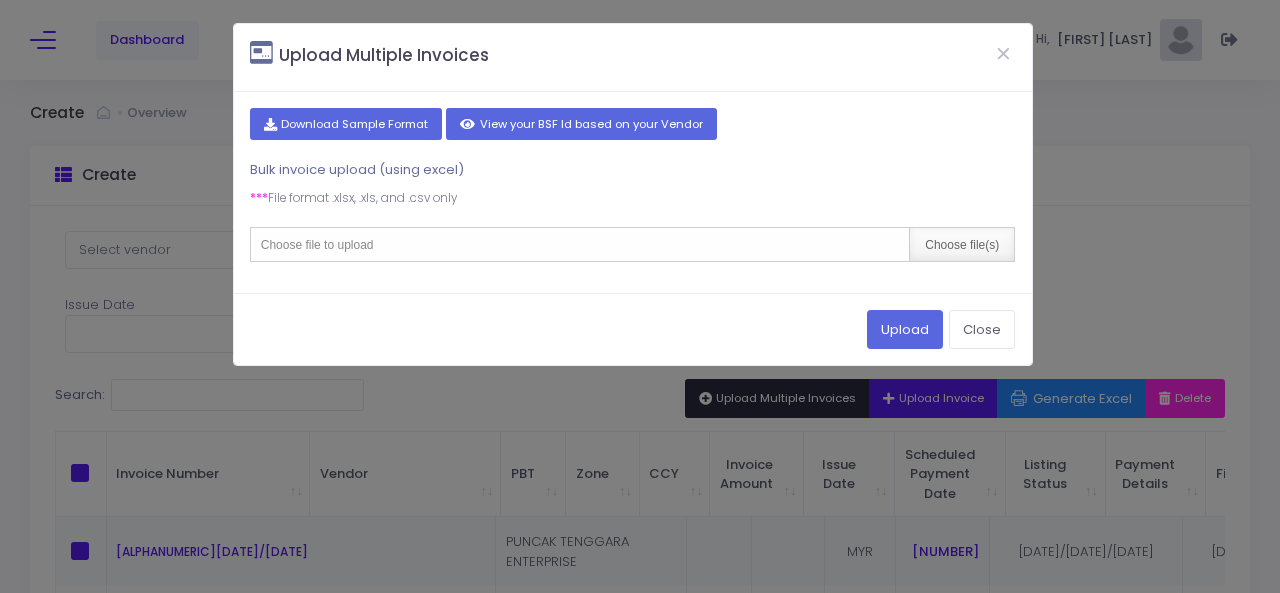 click on "Choose file(s)" at bounding box center (961, 244) 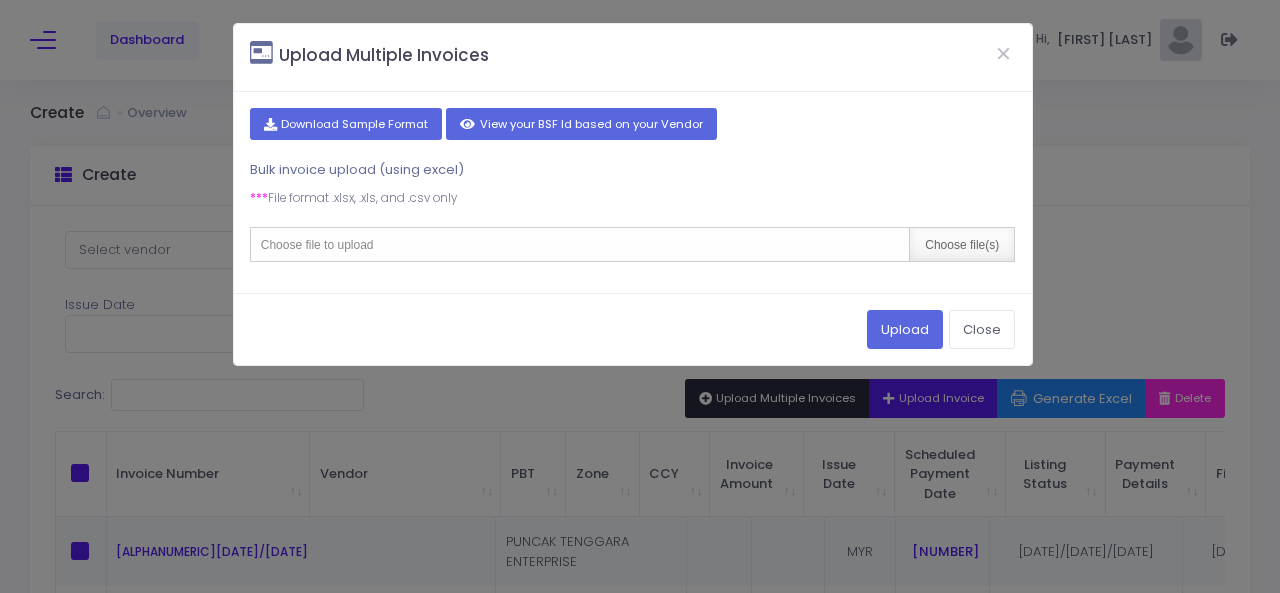 type on "C:\fakepath\July 2025 invoices - SP.csv" 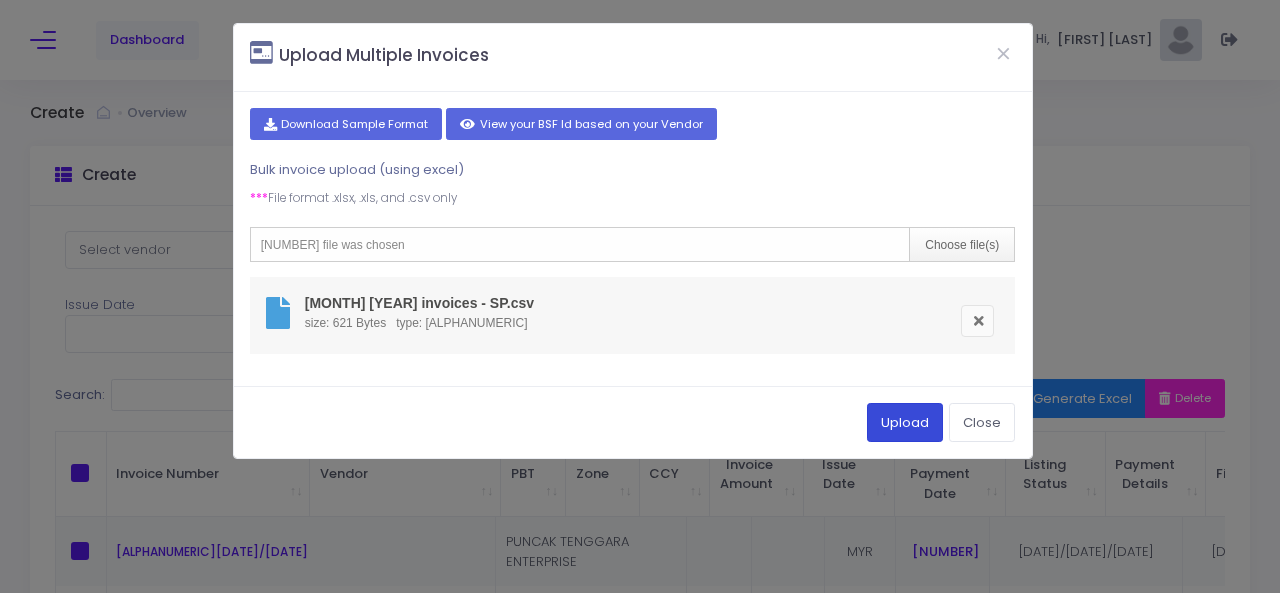 click on "Upload" at bounding box center (905, 422) 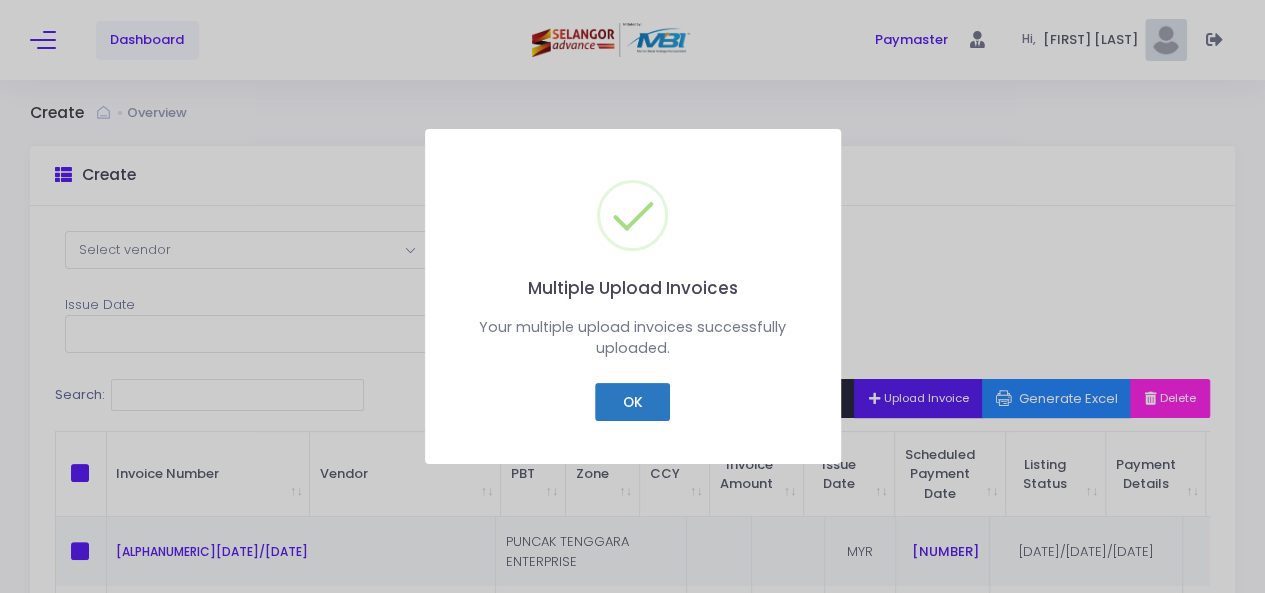 click on "OK" at bounding box center (632, 402) 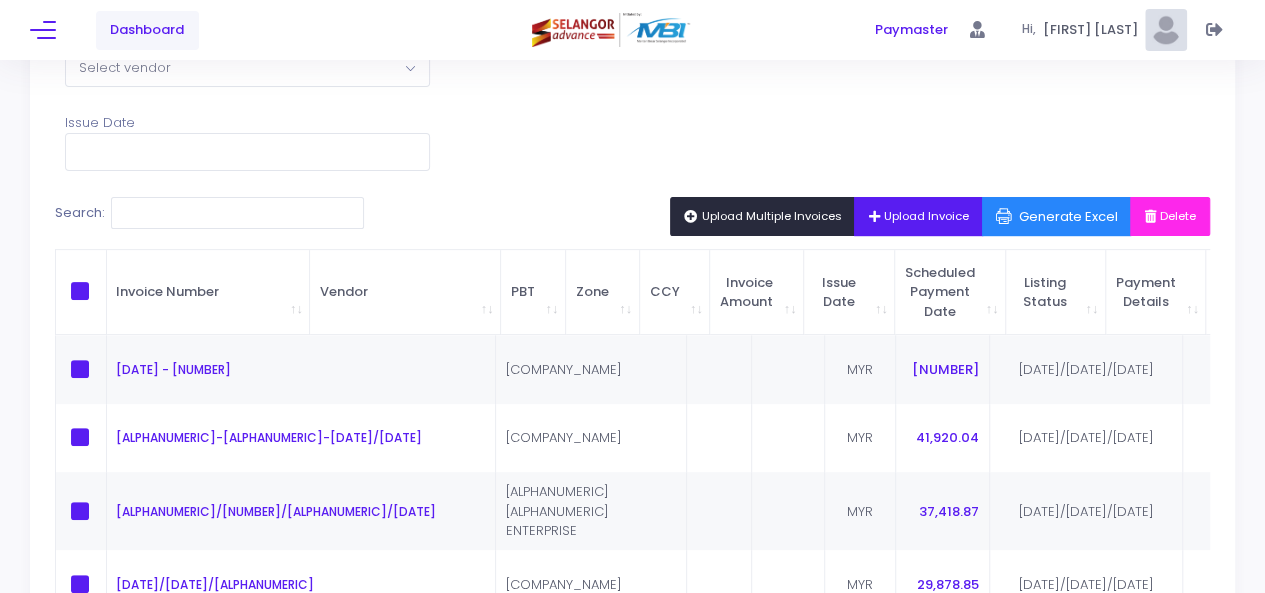 scroll, scrollTop: 202, scrollLeft: 0, axis: vertical 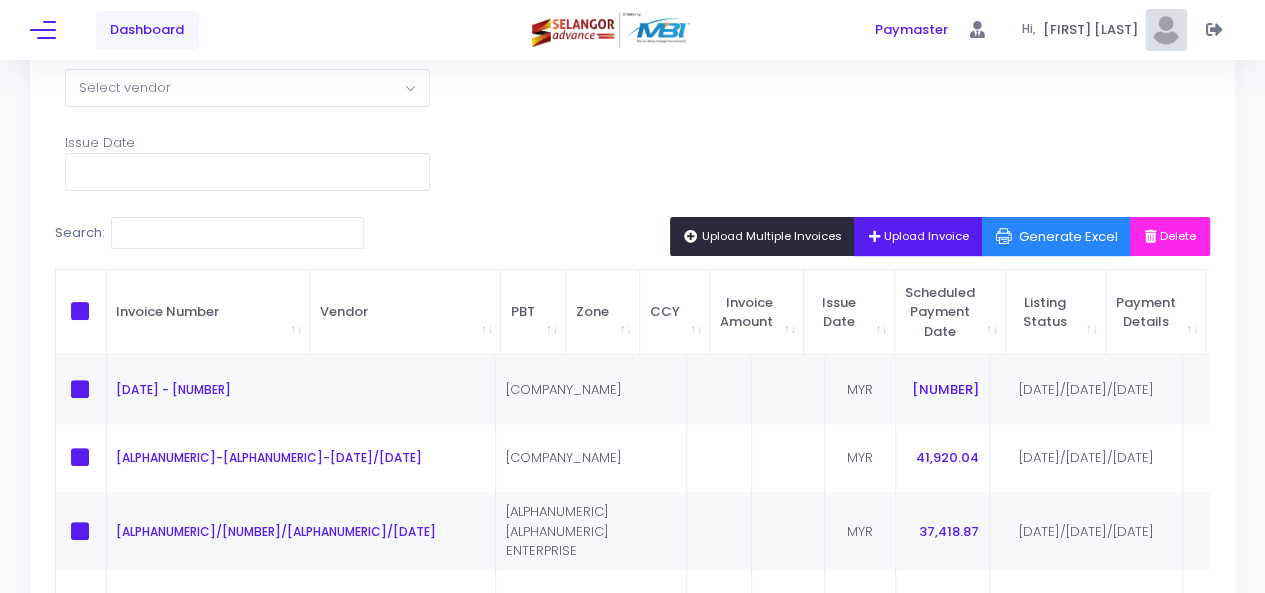 click at bounding box center (80, 311) 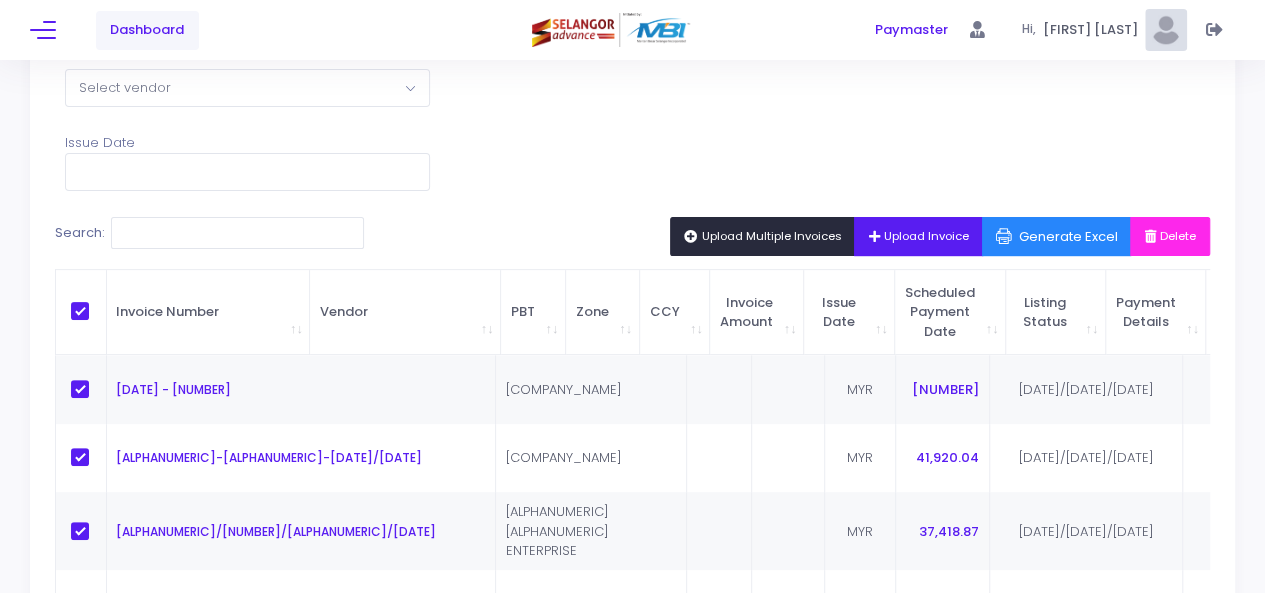 checkbox on "true" 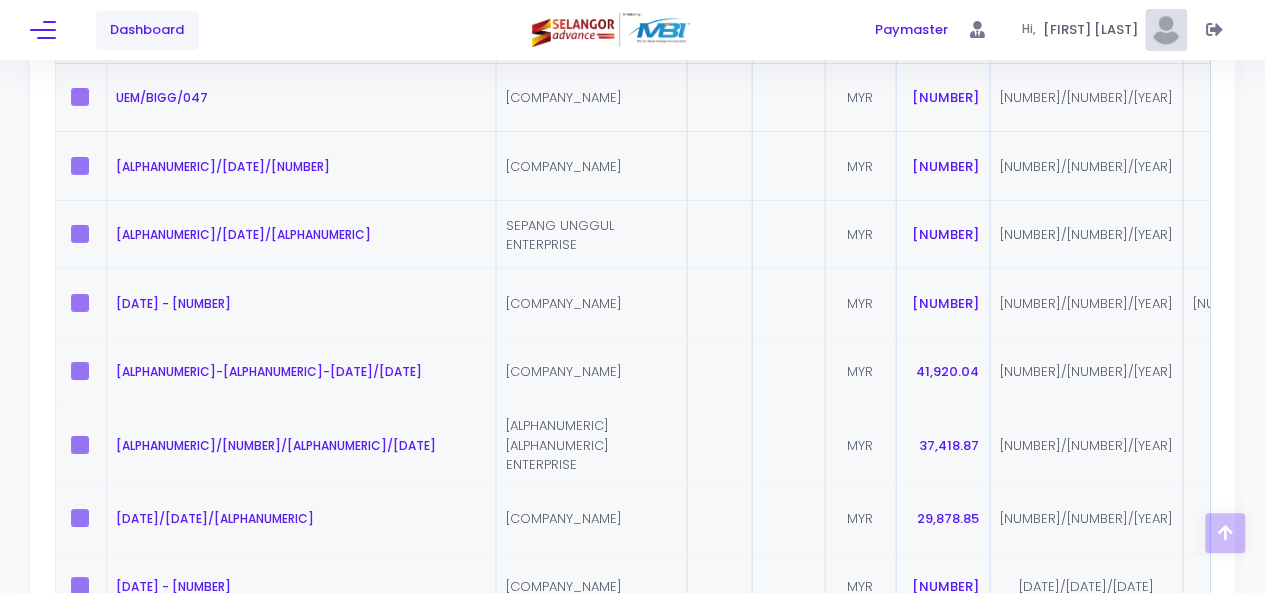 scroll, scrollTop: 3578, scrollLeft: 0, axis: vertical 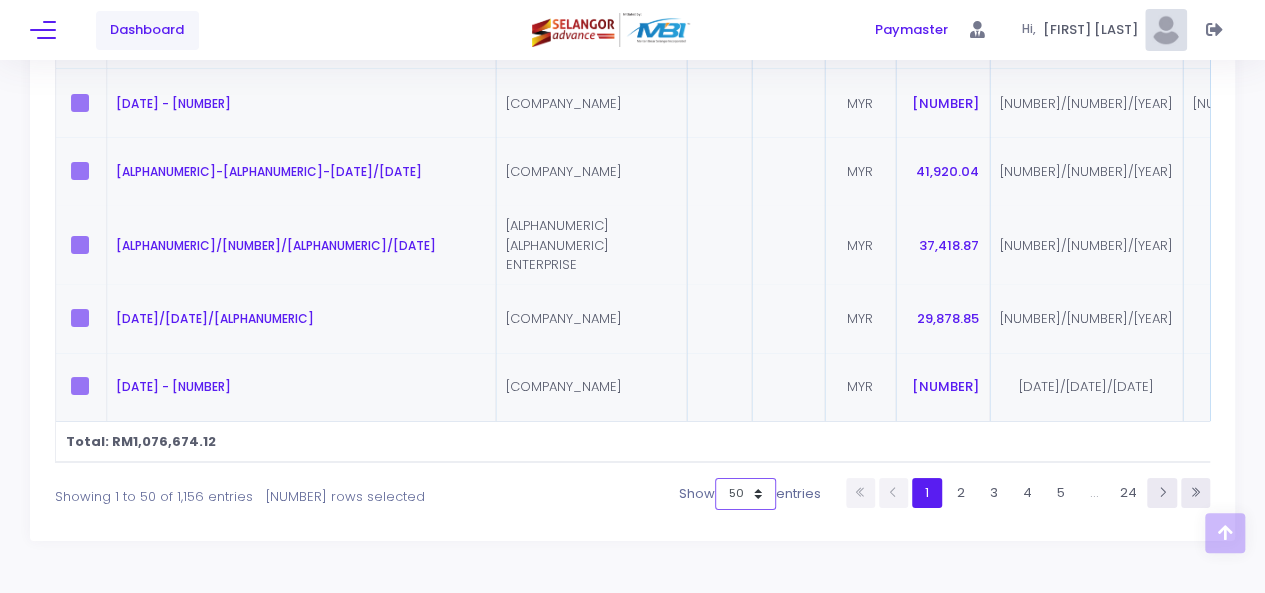 click on "10 25 50 100" at bounding box center [745, 494] 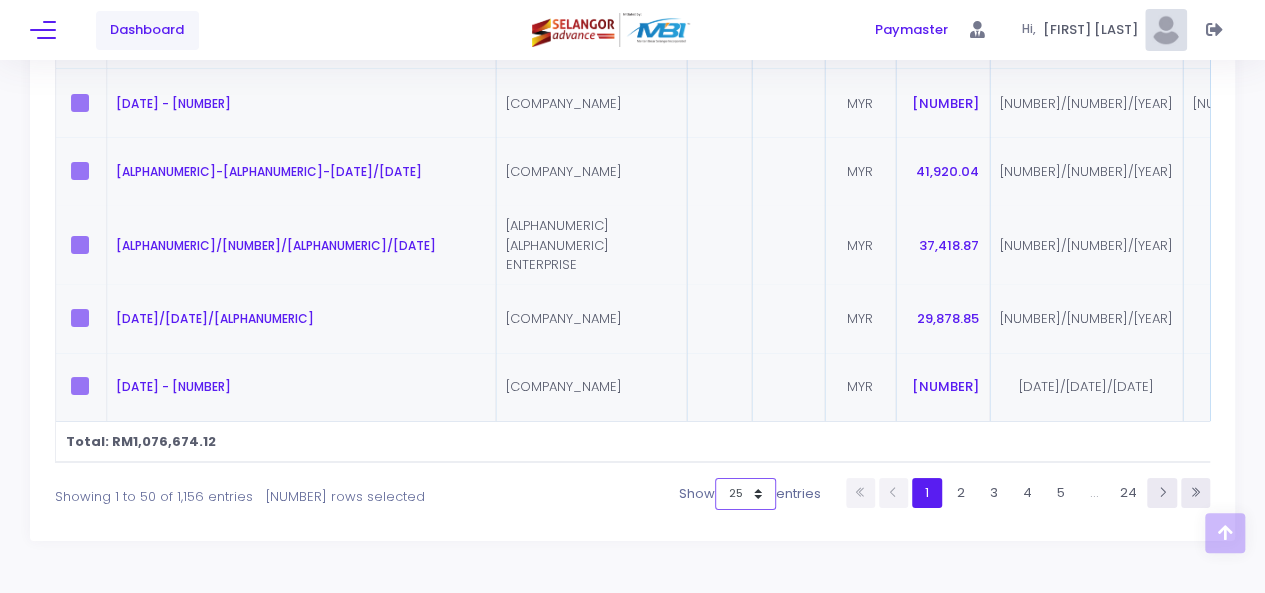 click on "10 25 50 100" at bounding box center (745, 494) 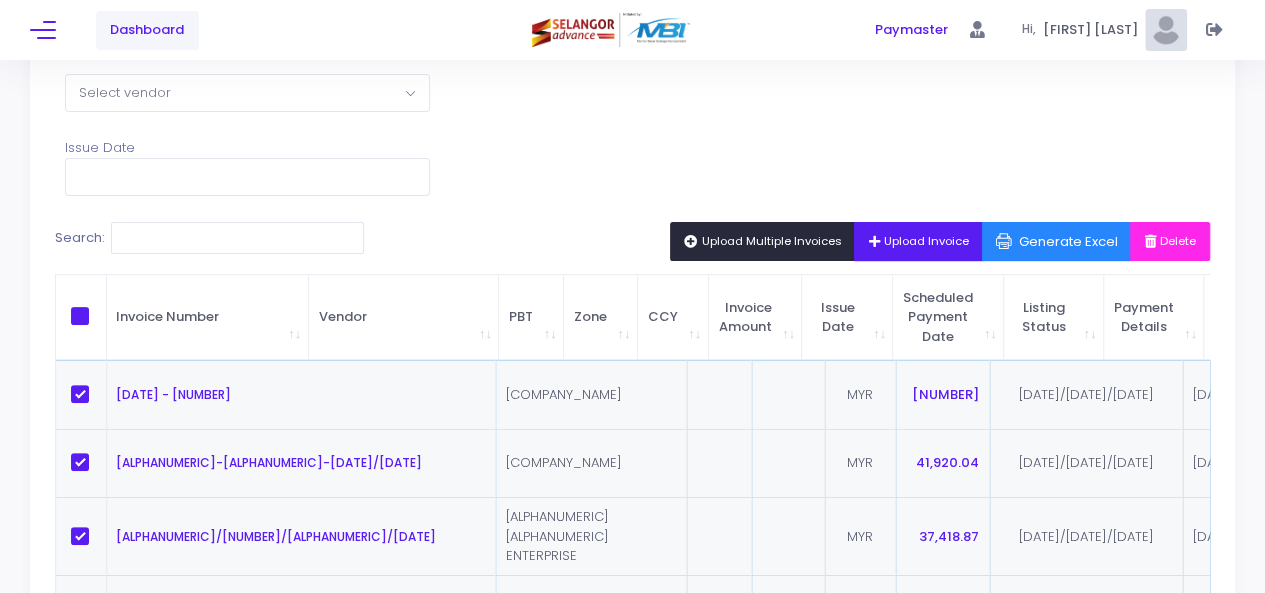 scroll, scrollTop: 134, scrollLeft: 0, axis: vertical 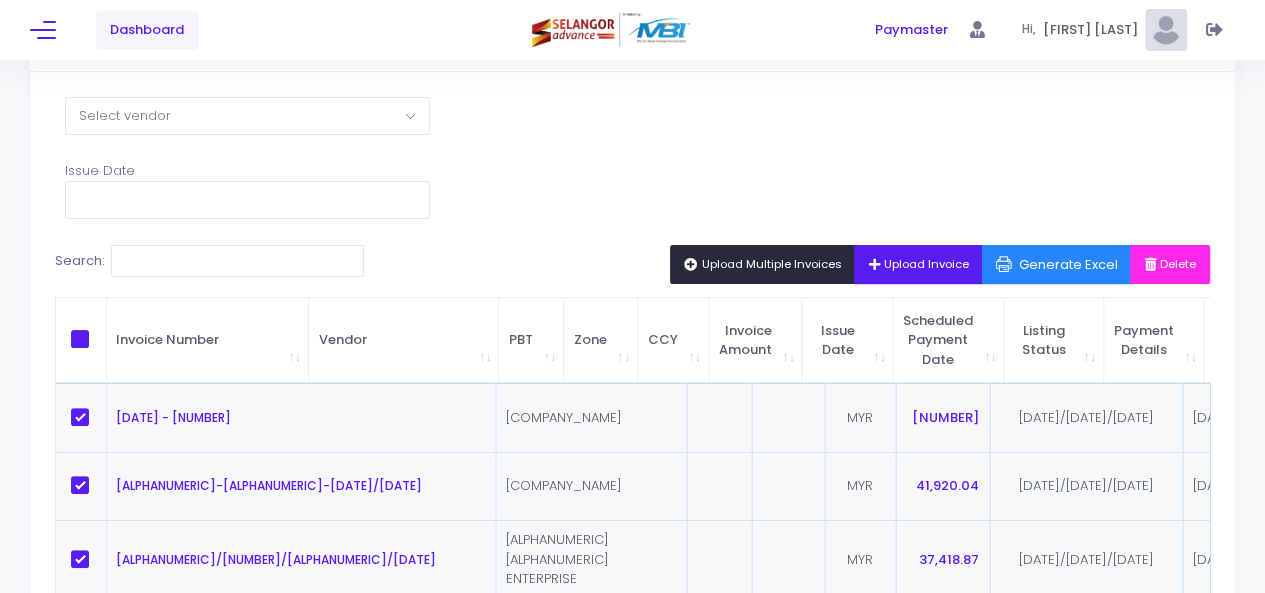 click at bounding box center (80, 339) 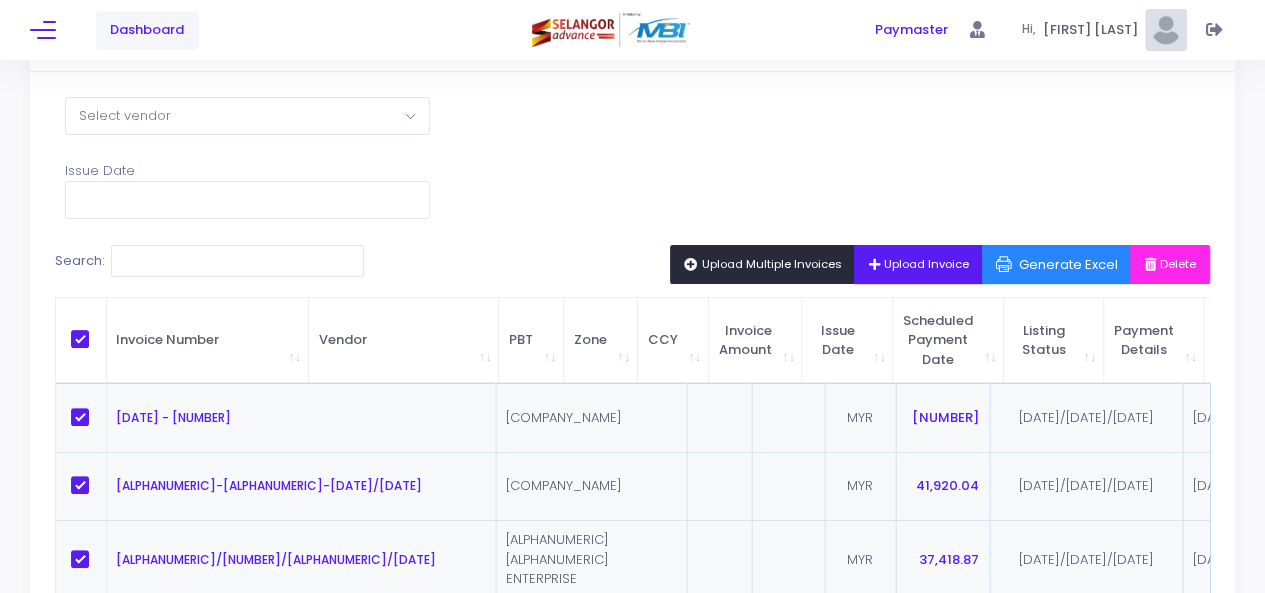 click at bounding box center (80, 339) 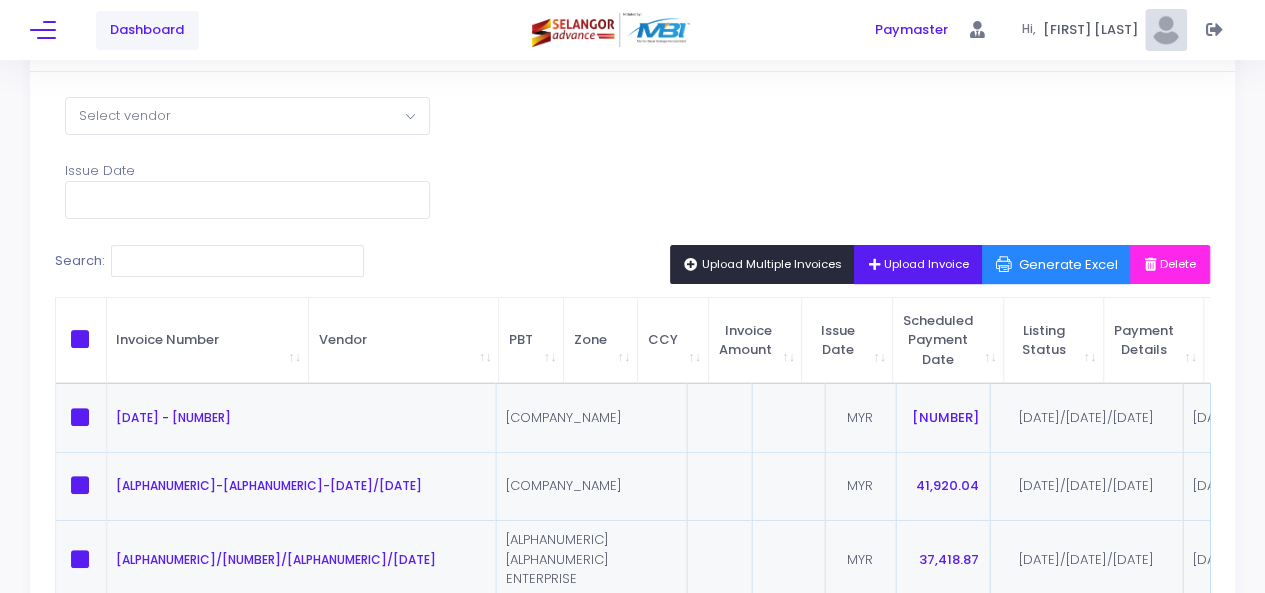 checkbox on "false" 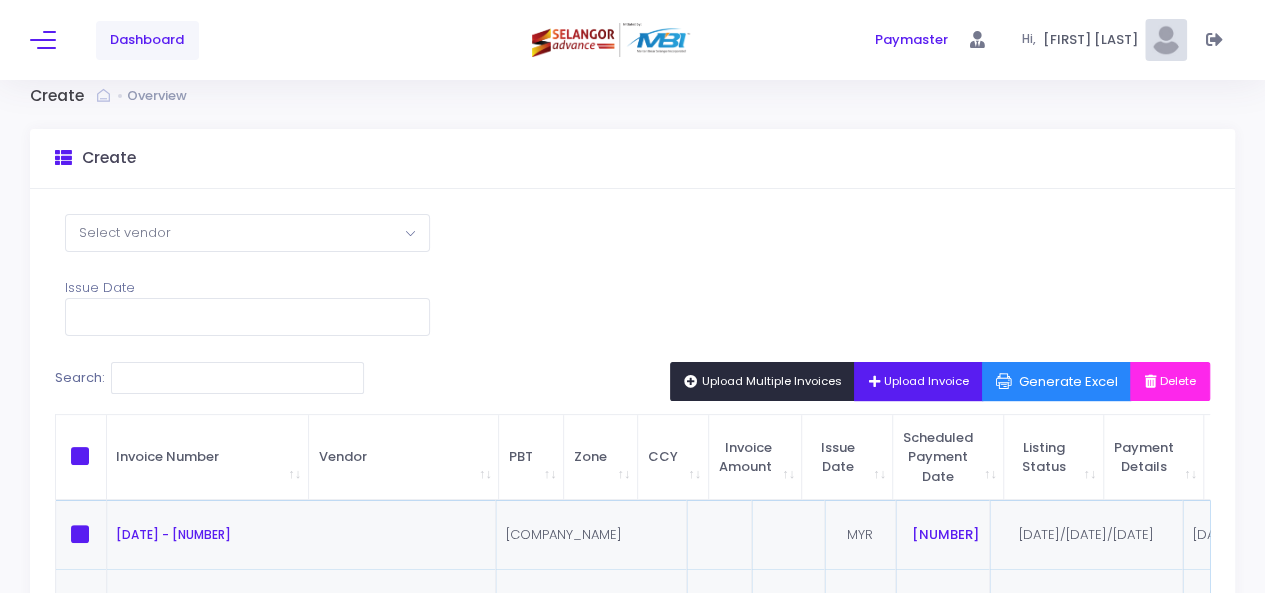 scroll, scrollTop: 8, scrollLeft: 0, axis: vertical 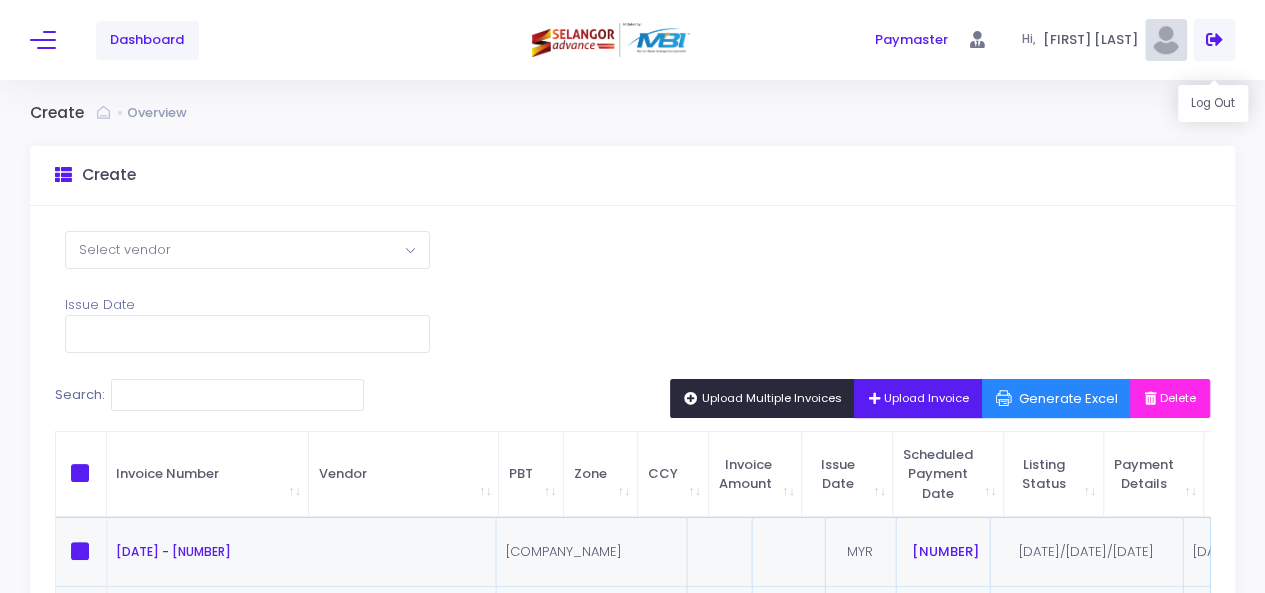 click at bounding box center [1214, 40] 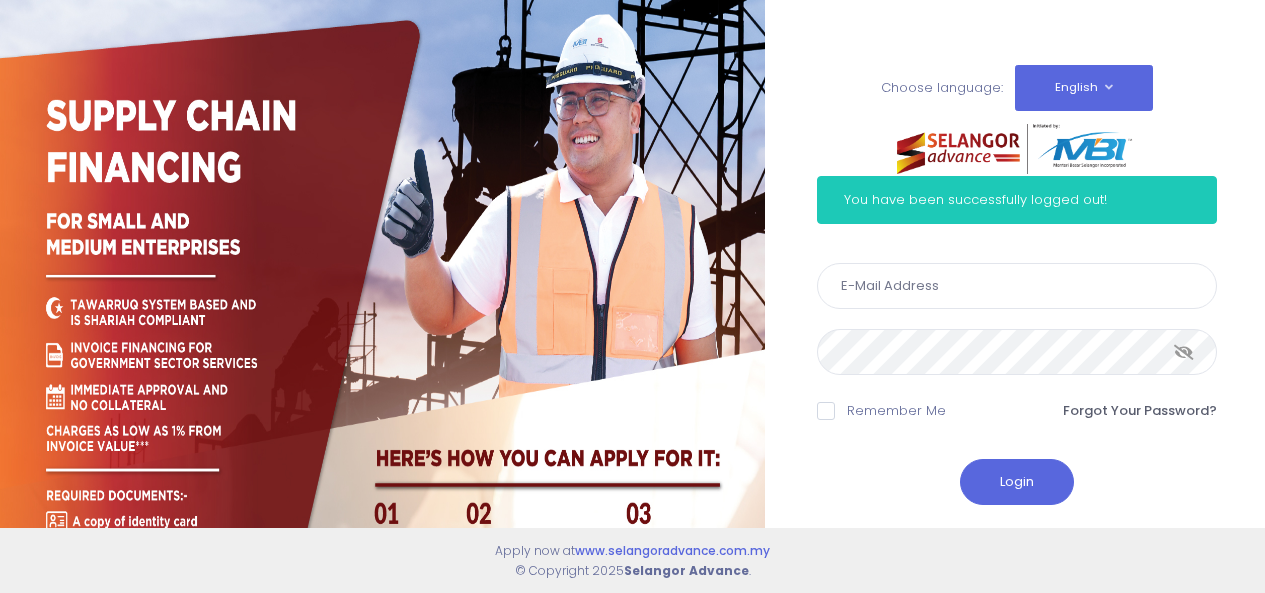 scroll, scrollTop: 0, scrollLeft: 0, axis: both 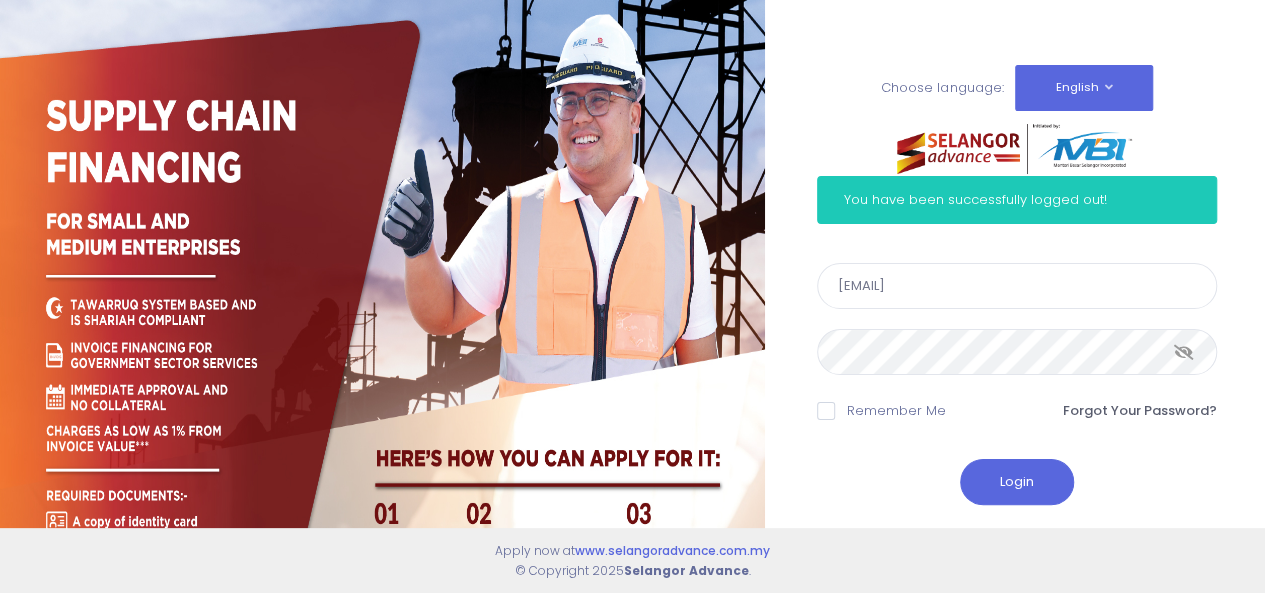 drag, startPoint x: 875, startPoint y: 283, endPoint x: 812, endPoint y: 285, distance: 63.03174 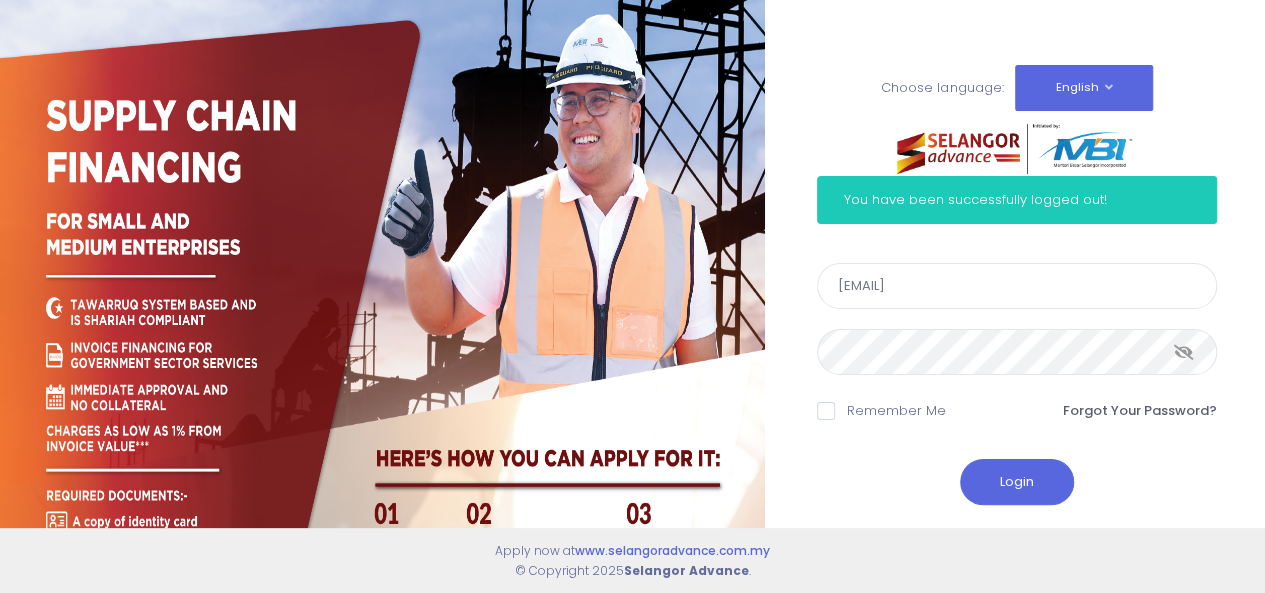 click on "rozana@edgenta.com" at bounding box center [1017, 286] 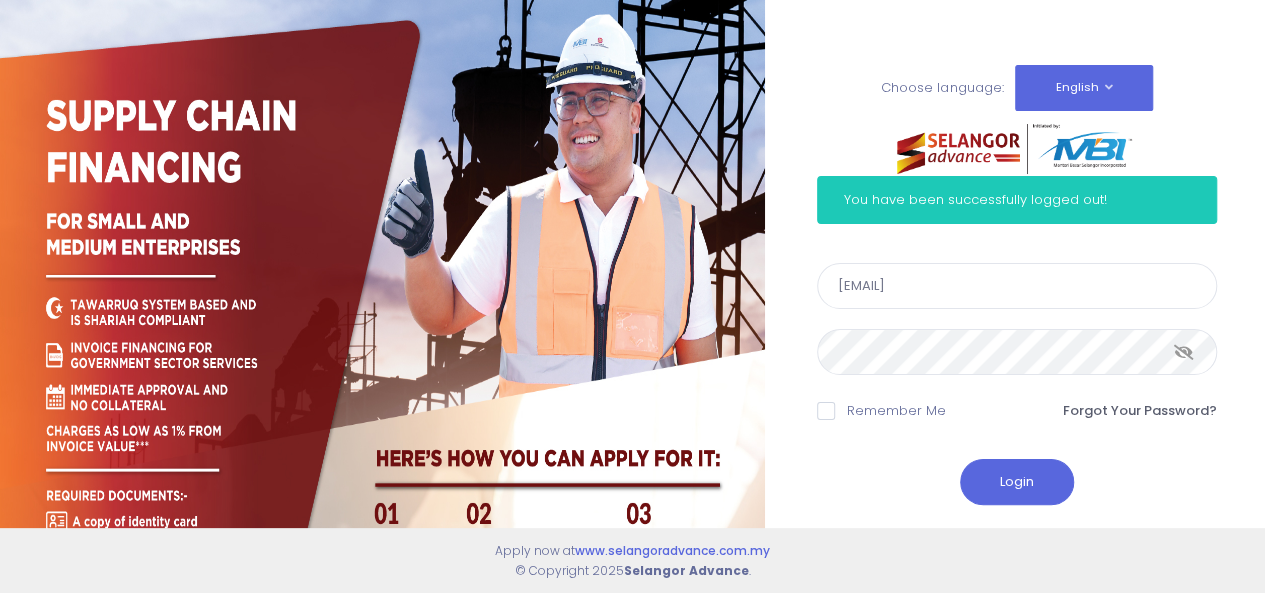 click at bounding box center (1184, 352) 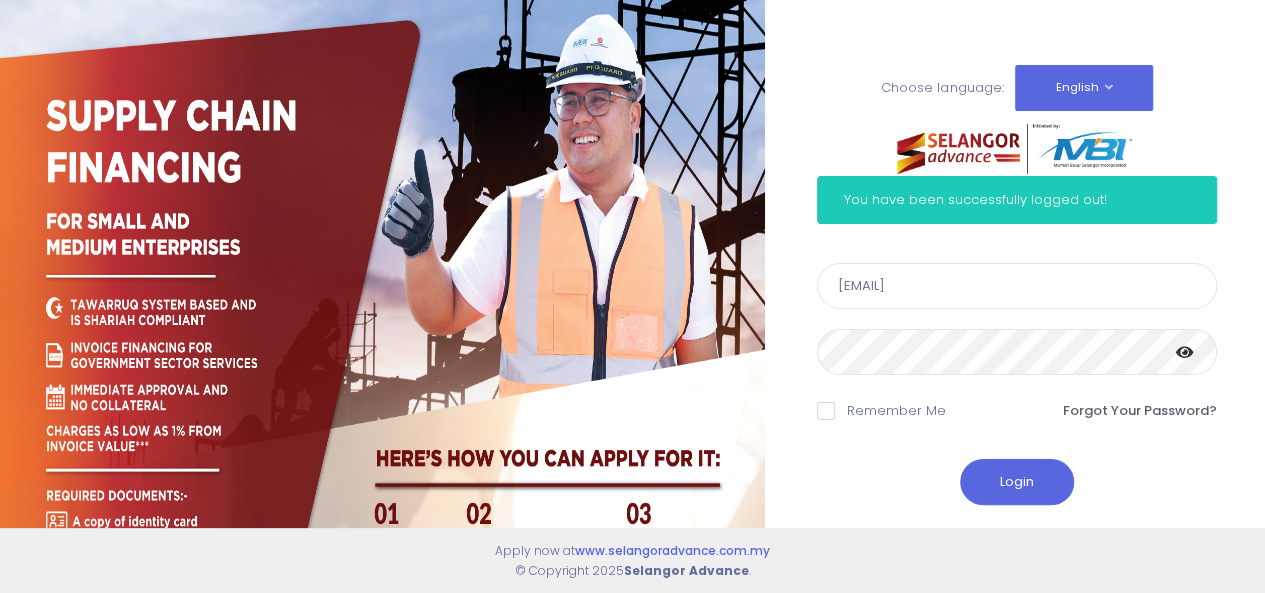 click at bounding box center [1185, 352] 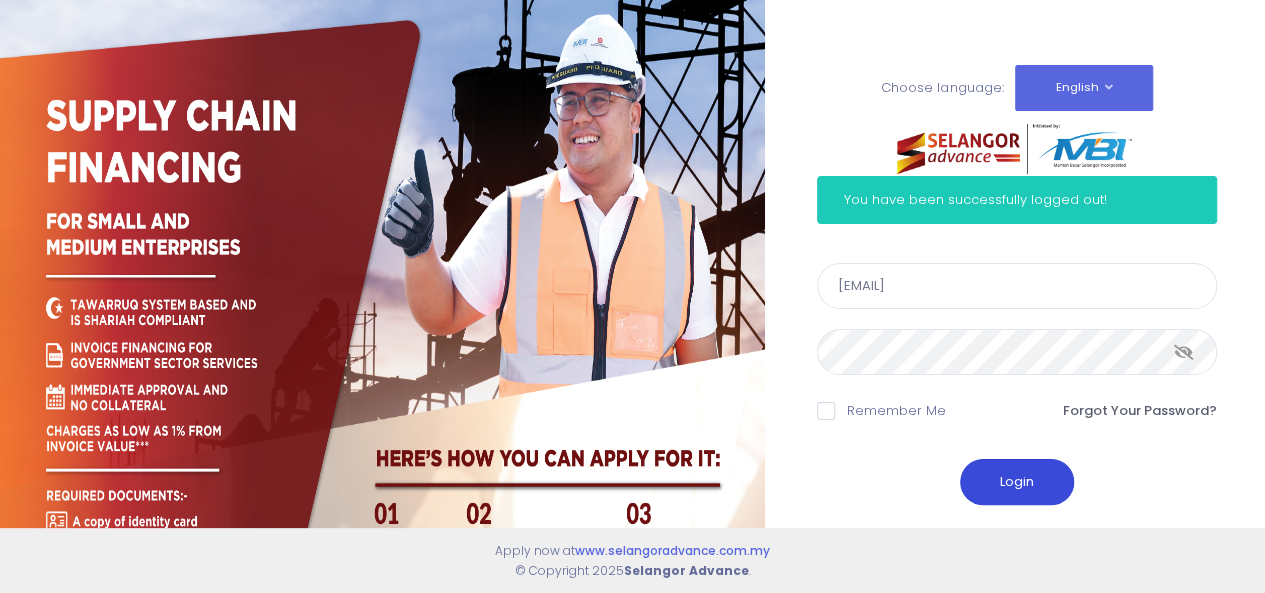 click on "Login" at bounding box center (1017, 482) 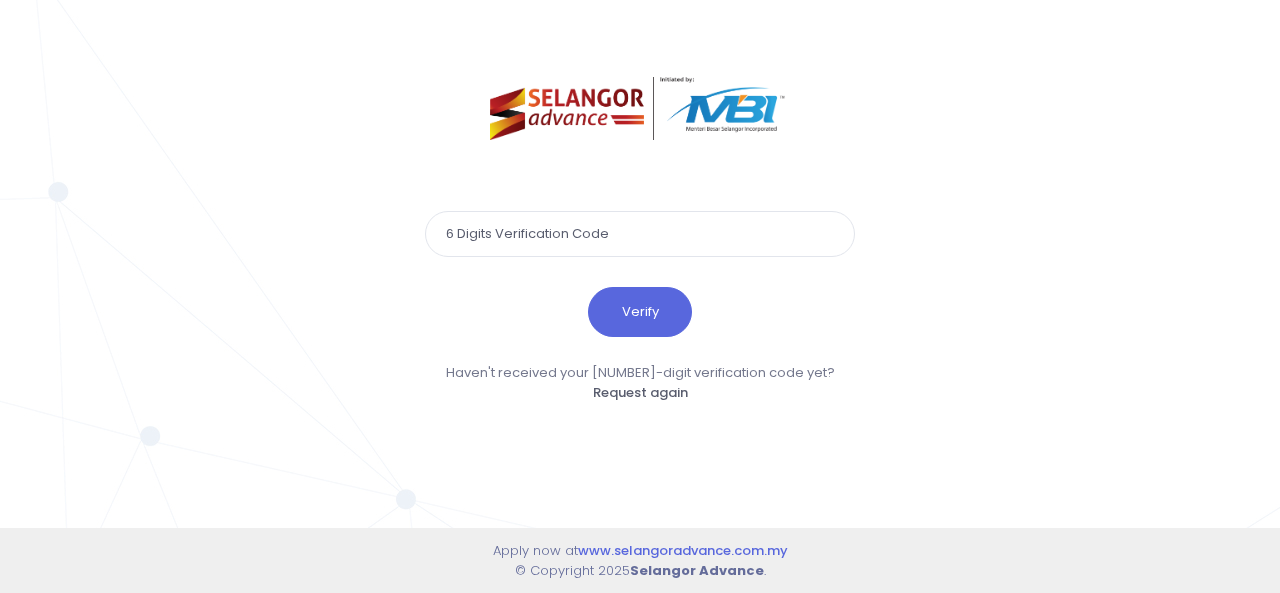 scroll, scrollTop: 0, scrollLeft: 0, axis: both 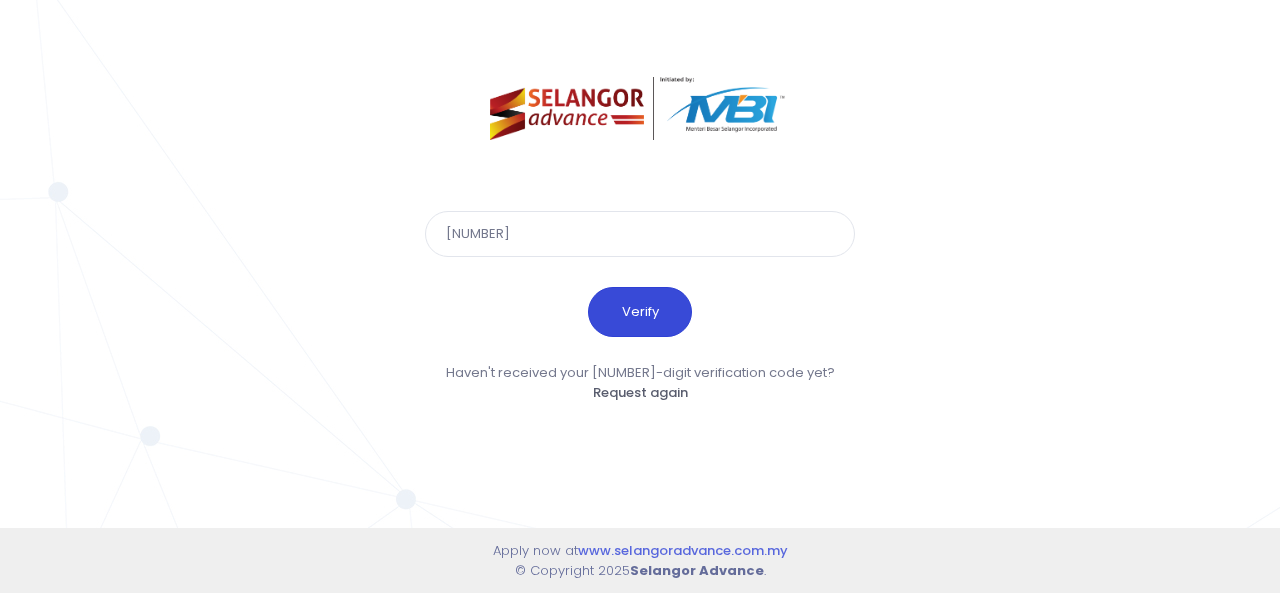 type on "[NUMBER]" 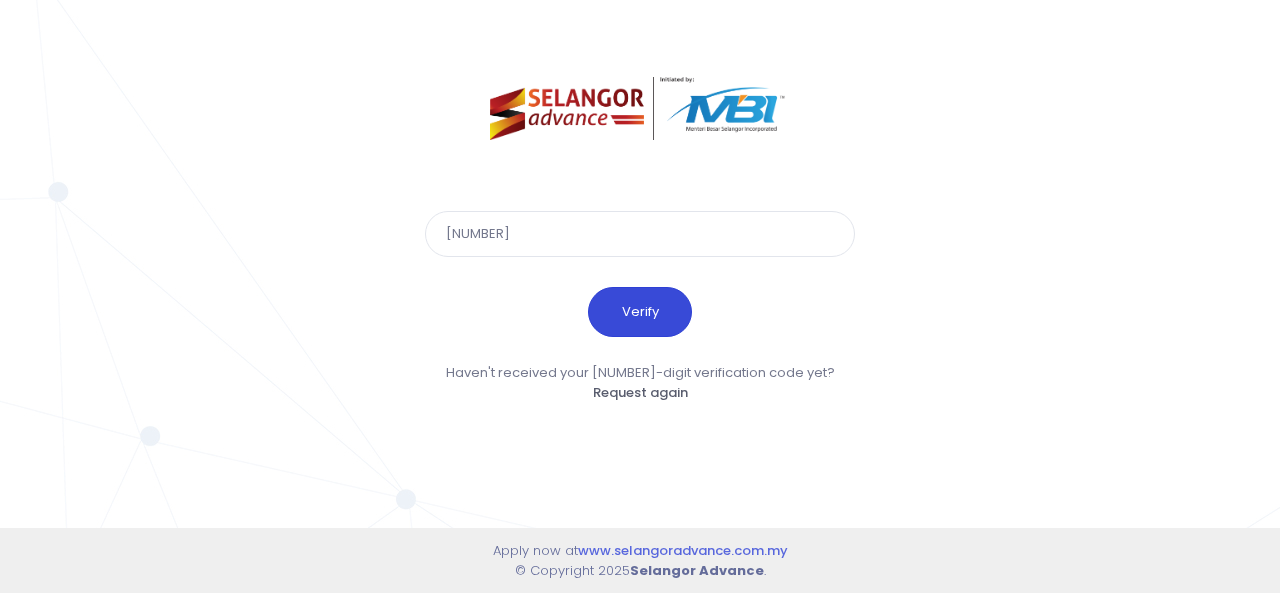 click on "Verify" at bounding box center (640, 312) 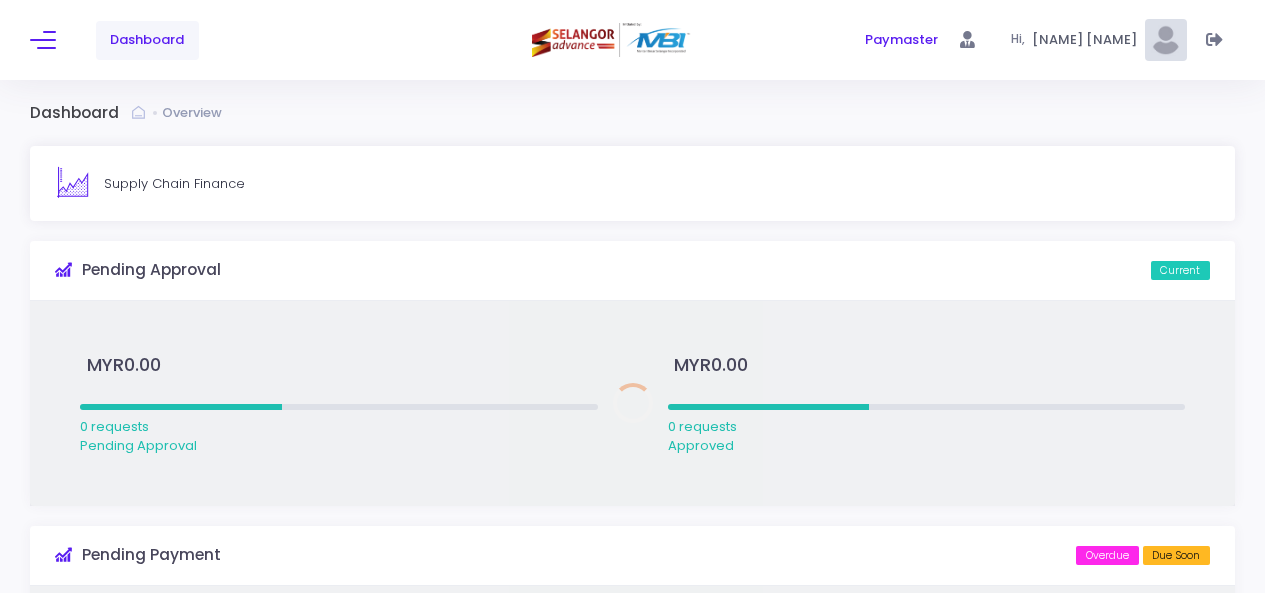 scroll, scrollTop: 0, scrollLeft: 0, axis: both 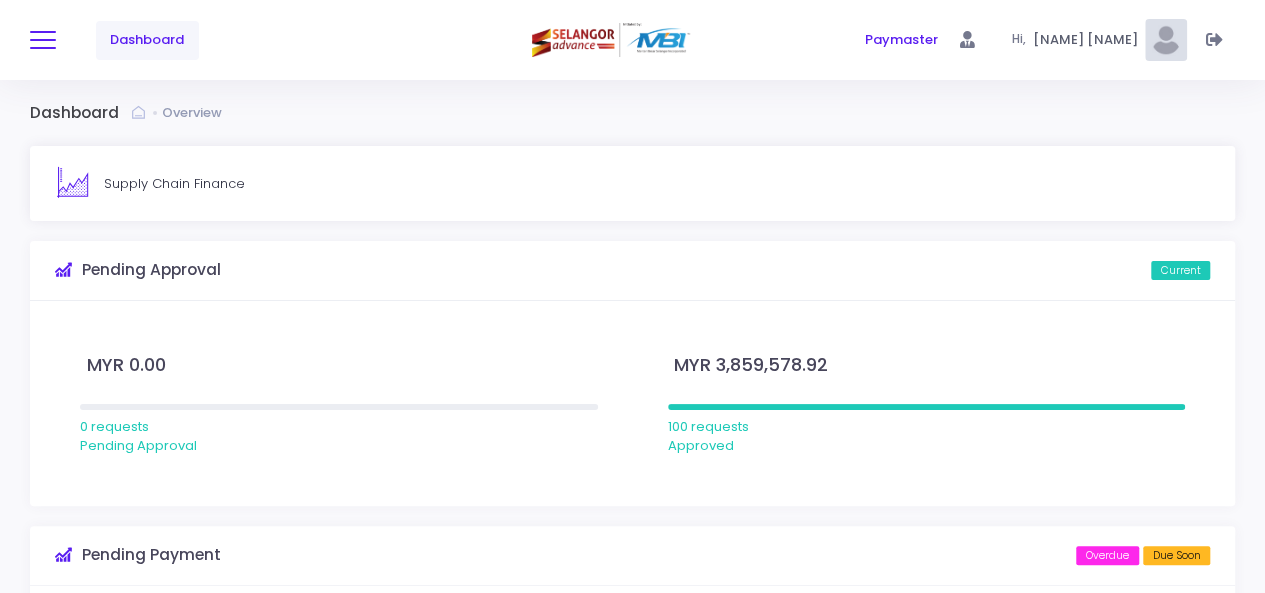 click at bounding box center (43, 40) 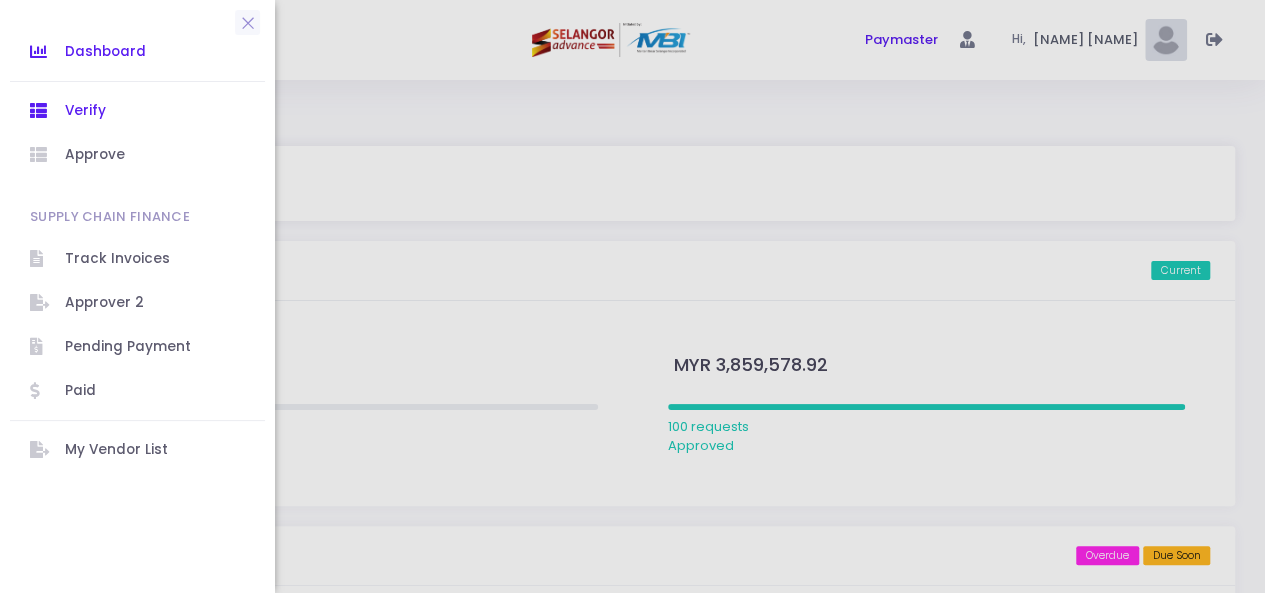 click on "Verify" at bounding box center [155, 111] 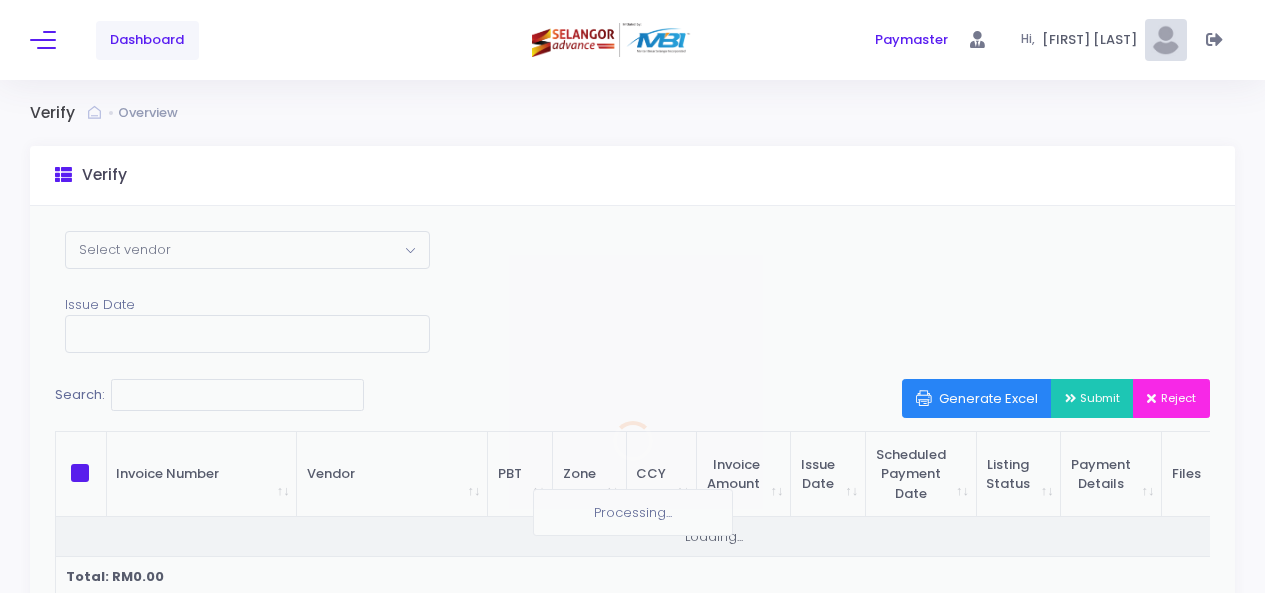 scroll, scrollTop: 0, scrollLeft: 0, axis: both 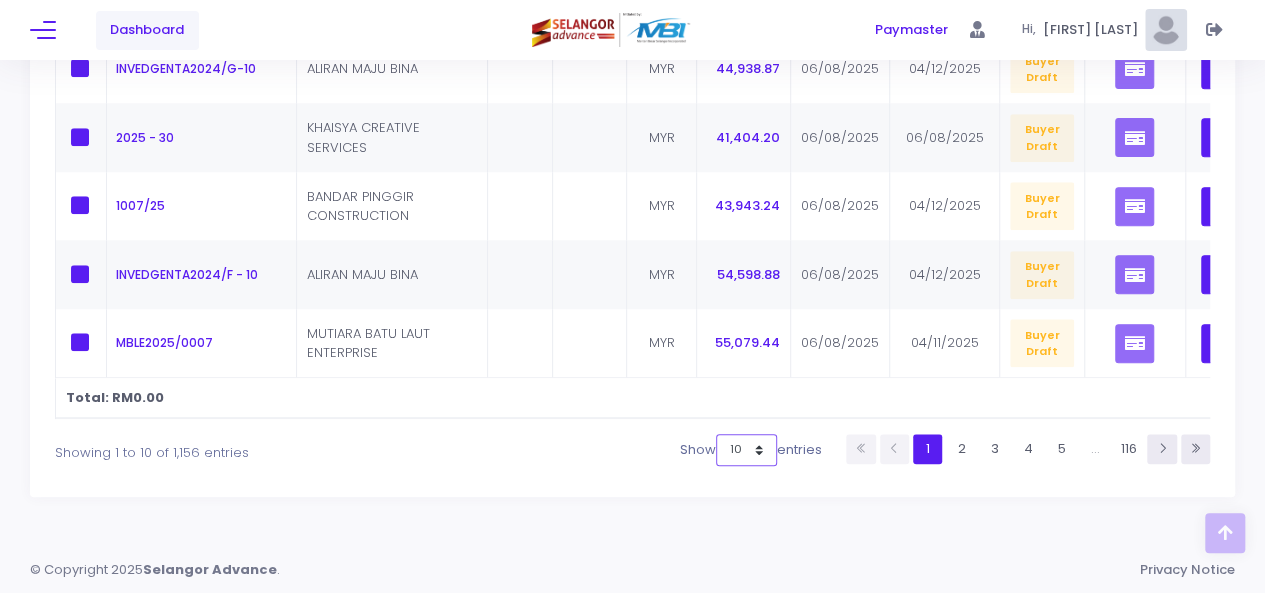 click on "10 25 50 100" at bounding box center [746, 450] 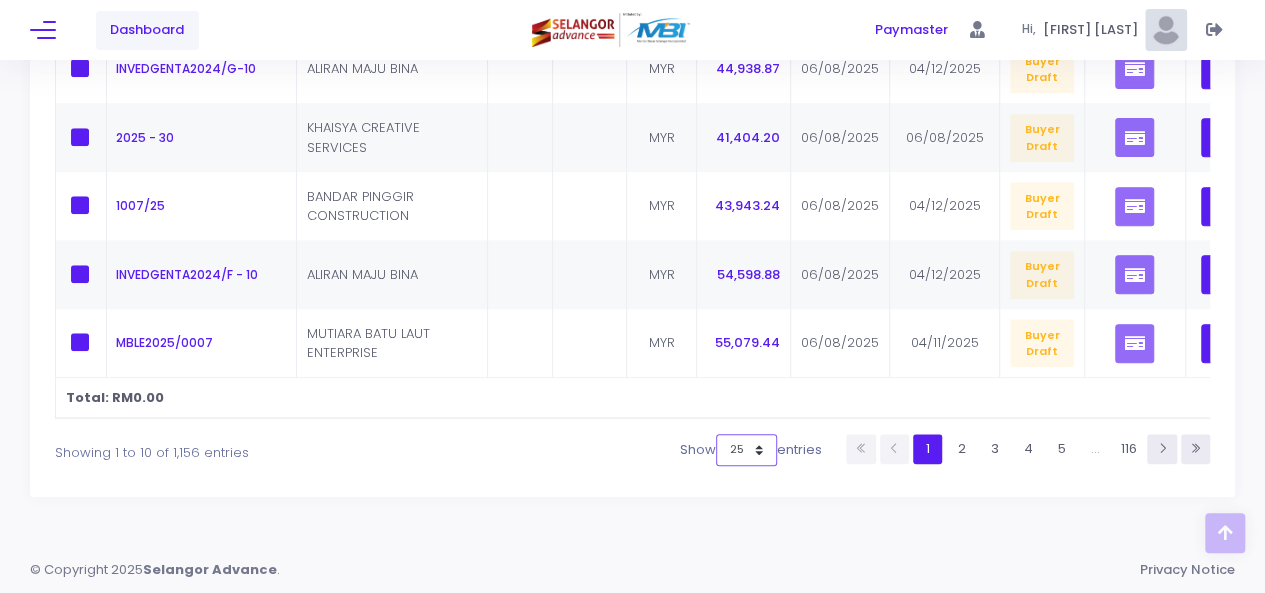 click on "10 25 50 100" at bounding box center [746, 450] 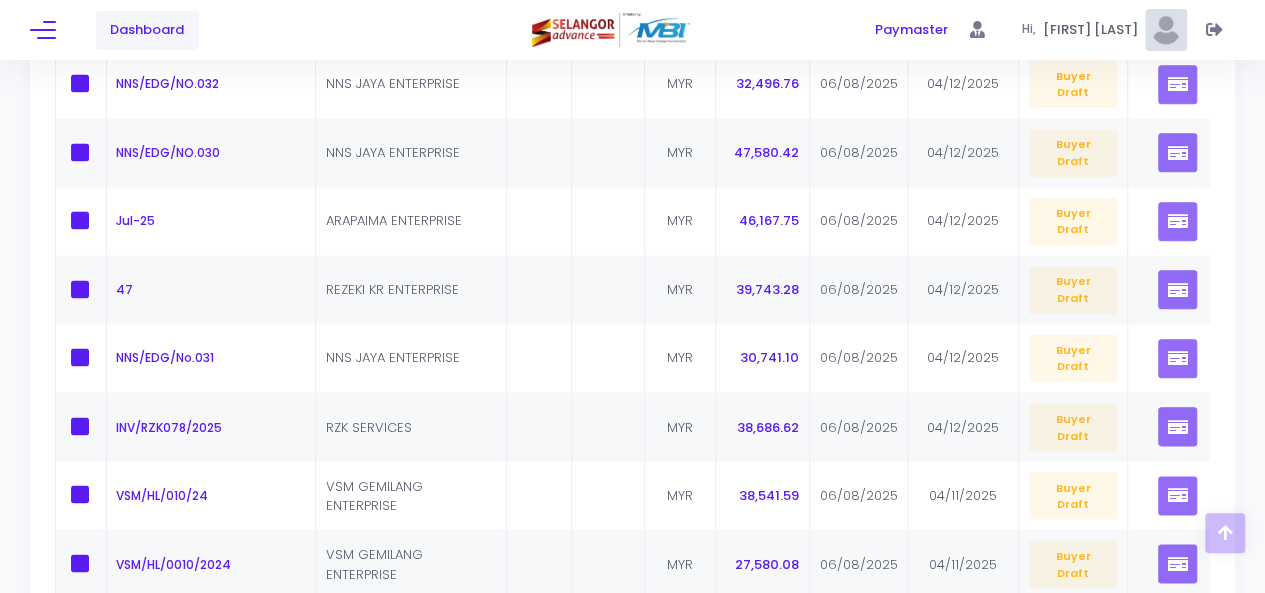 scroll, scrollTop: 1498, scrollLeft: 0, axis: vertical 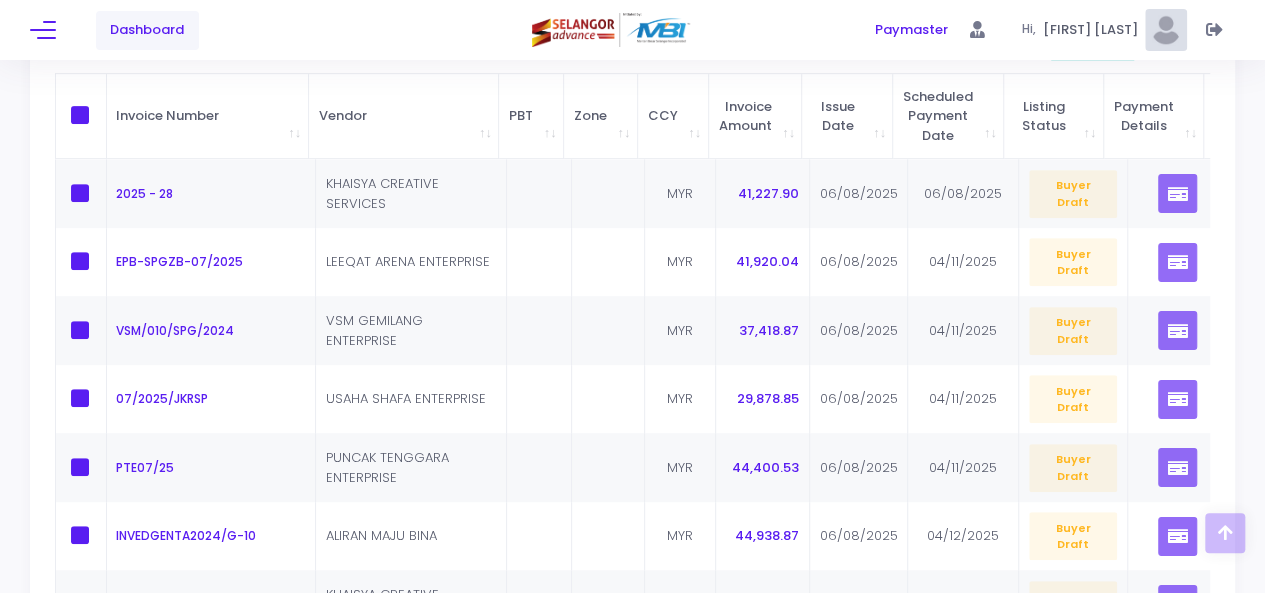click at bounding box center [80, 115] 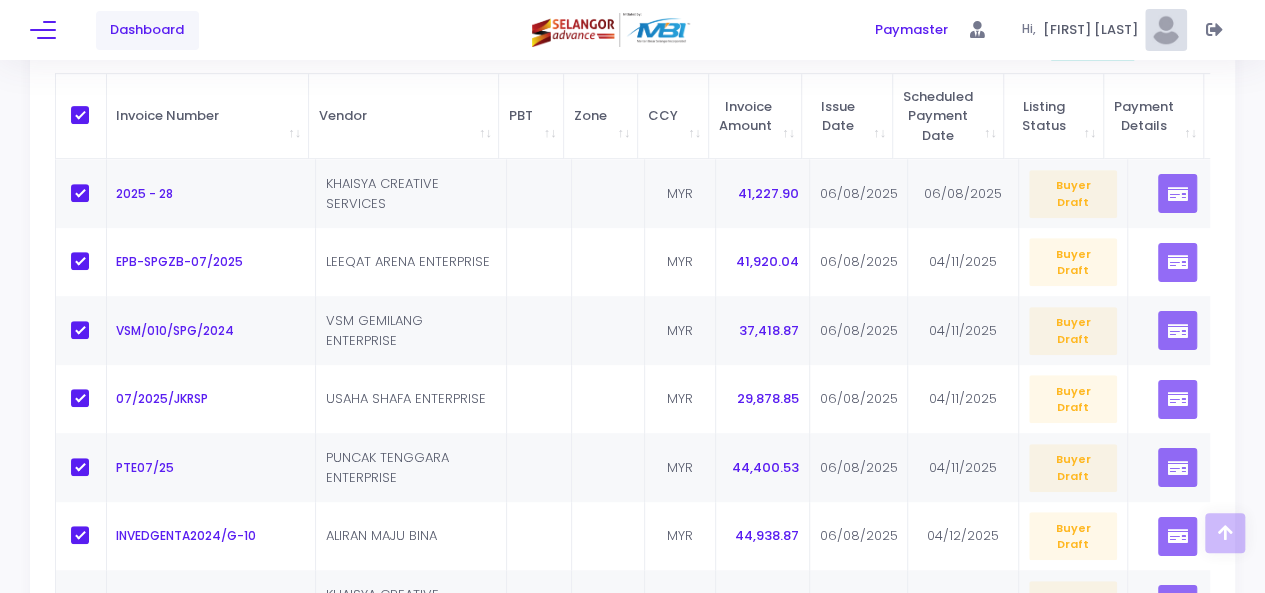 checkbox on "true" 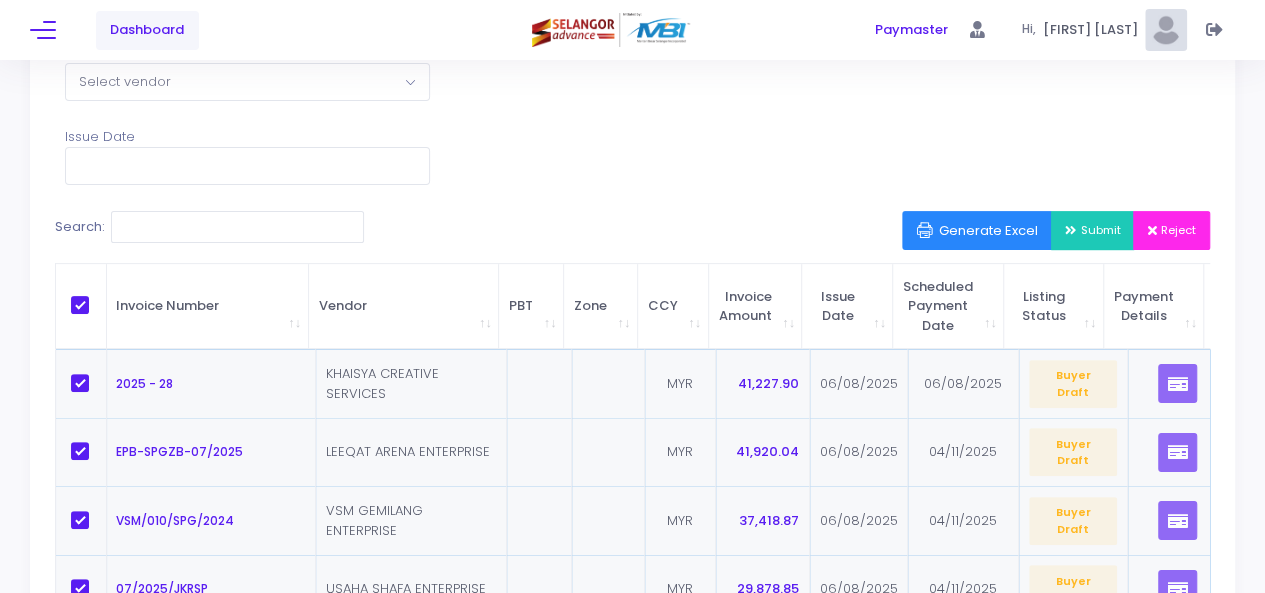 scroll, scrollTop: 160, scrollLeft: 0, axis: vertical 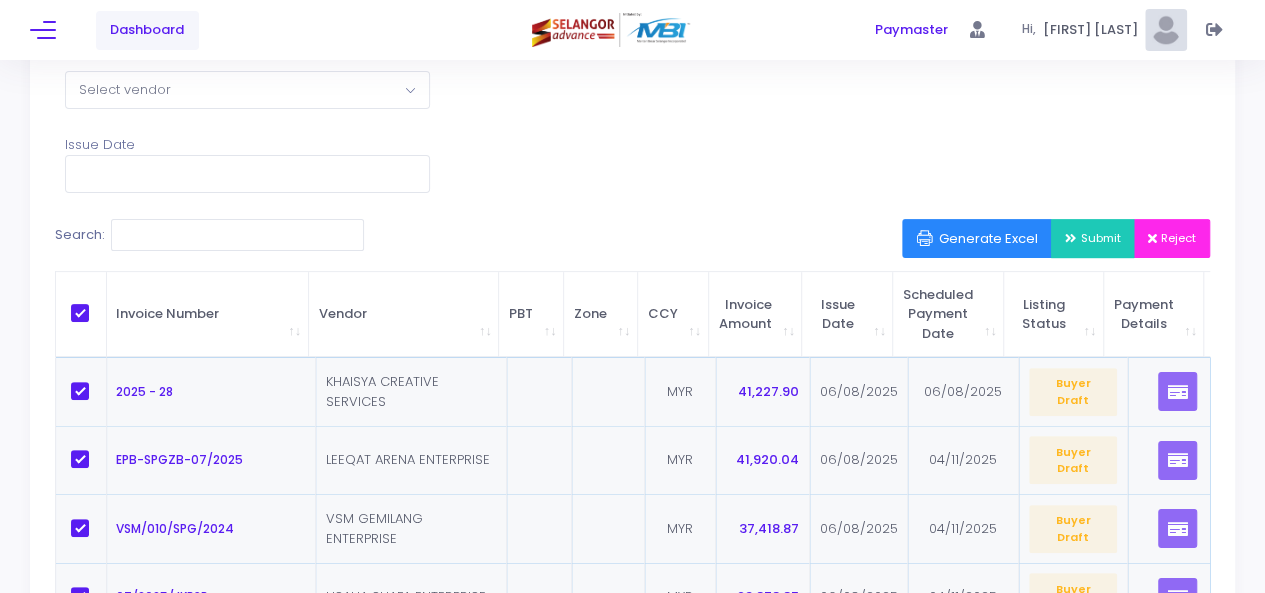 click on "Submit" at bounding box center [1093, 238] 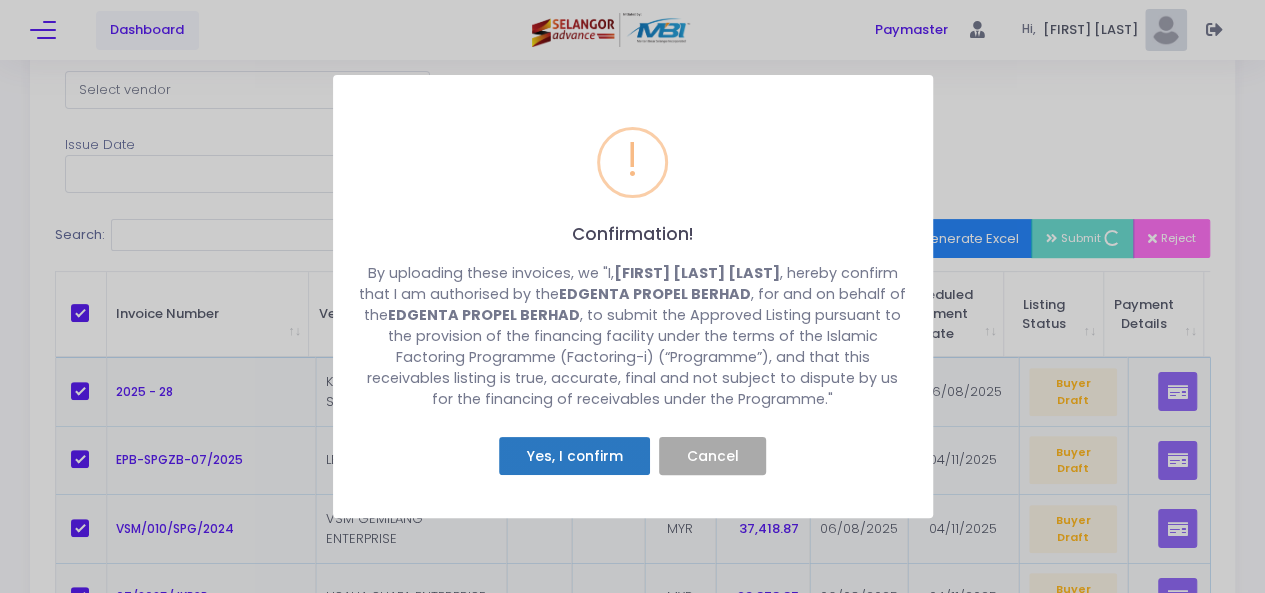 click on "Yes, I confirm" at bounding box center (574, 456) 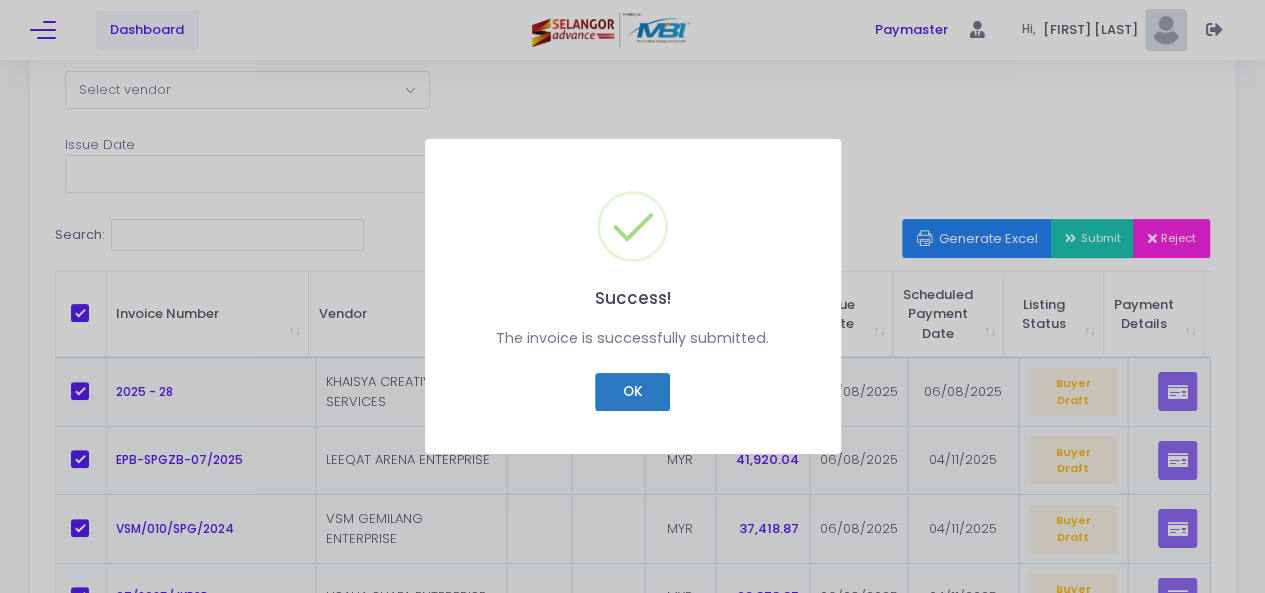 click on "OK" at bounding box center [632, 392] 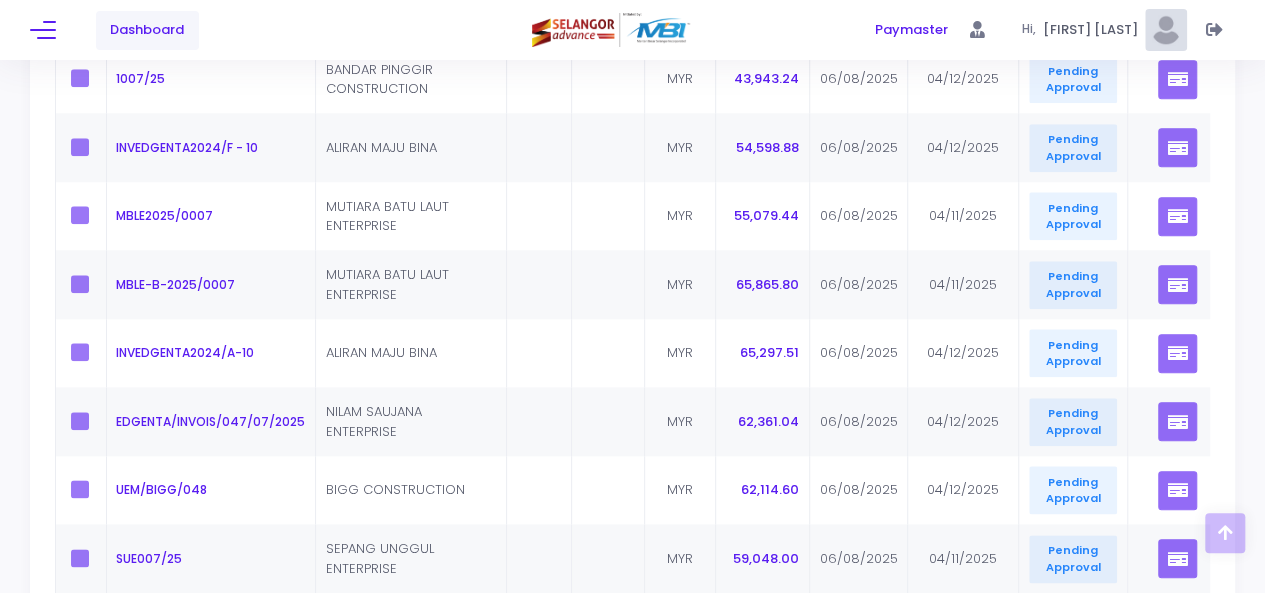 scroll, scrollTop: 973, scrollLeft: 0, axis: vertical 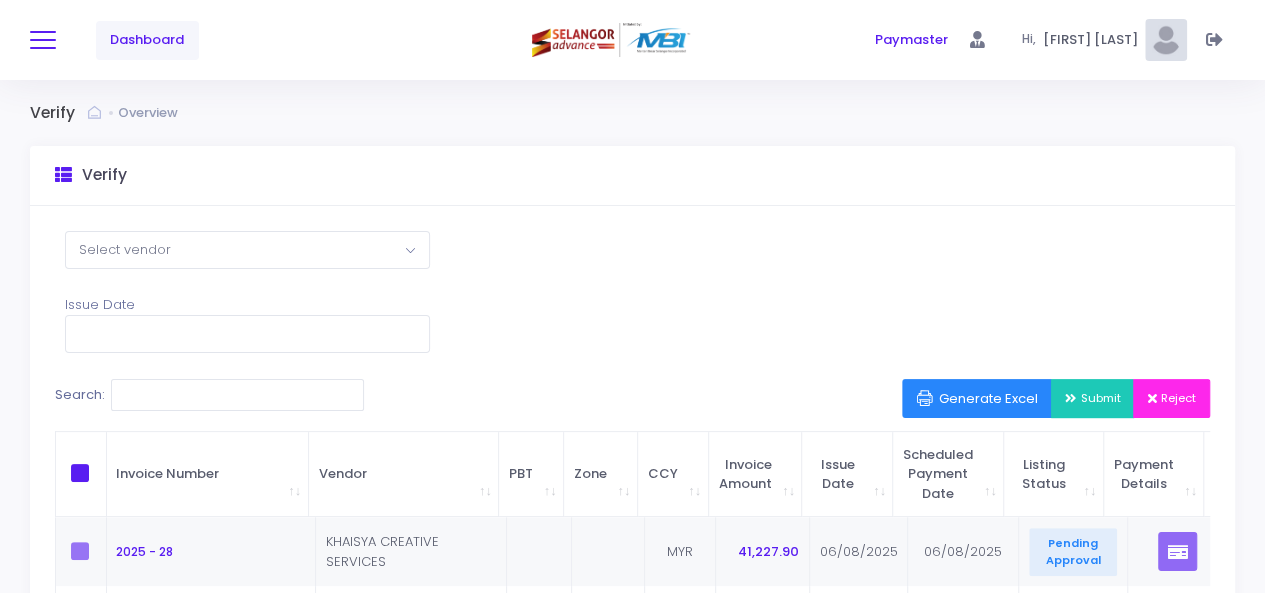 click at bounding box center (43, 40) 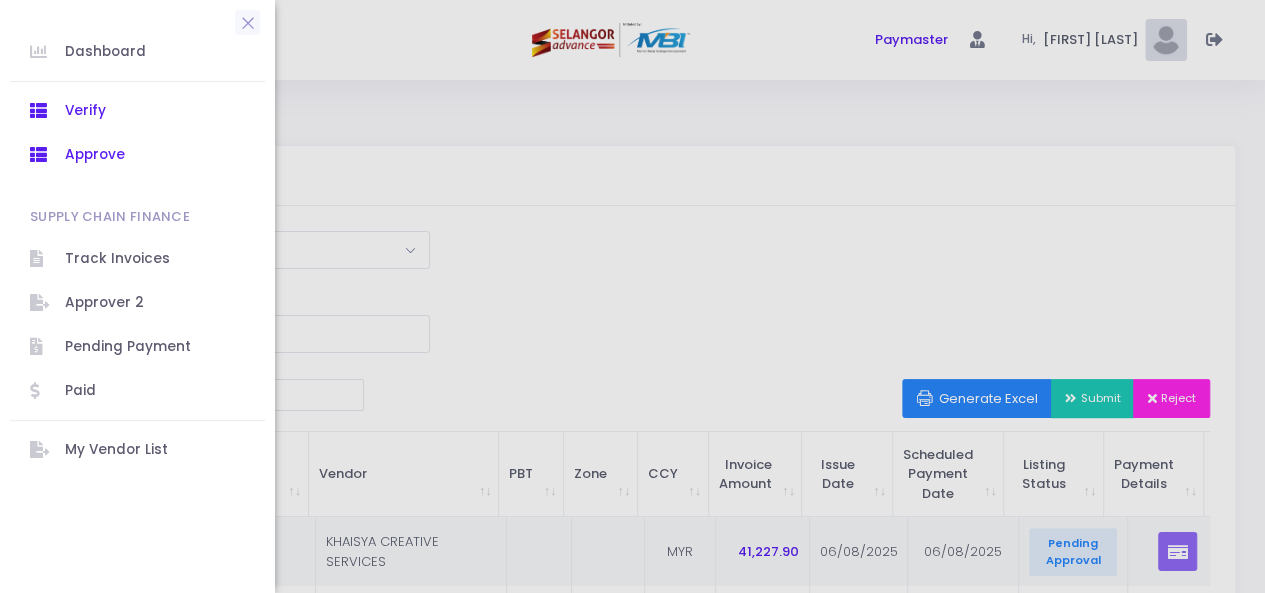 click on "Approve" at bounding box center [155, 155] 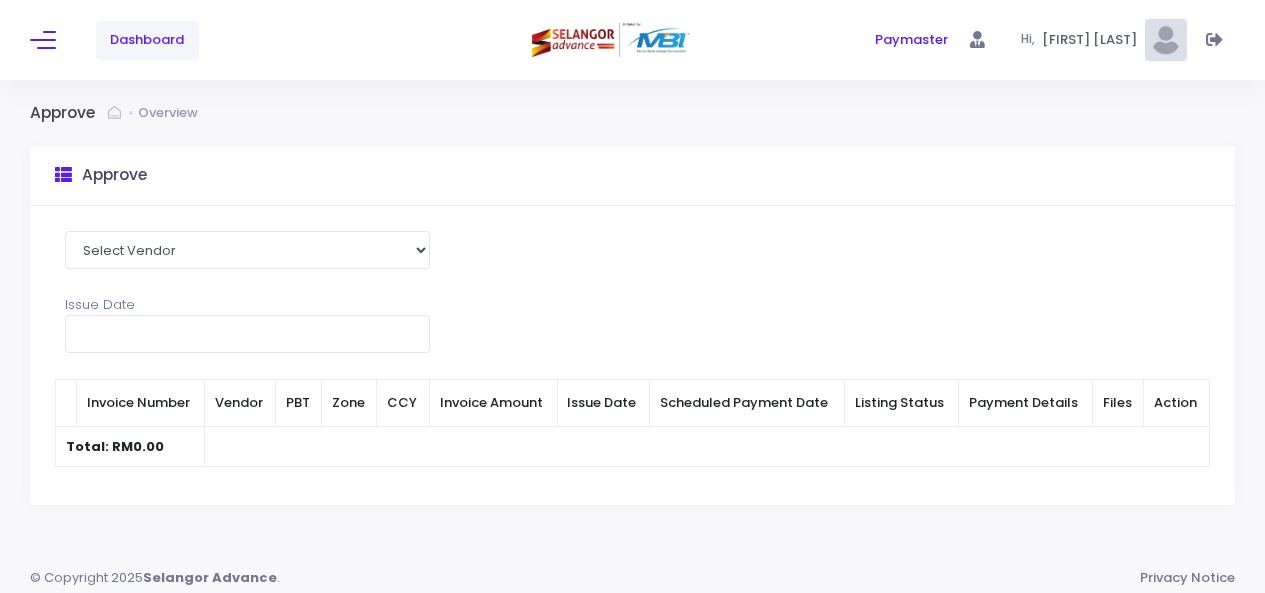 scroll, scrollTop: 0, scrollLeft: 0, axis: both 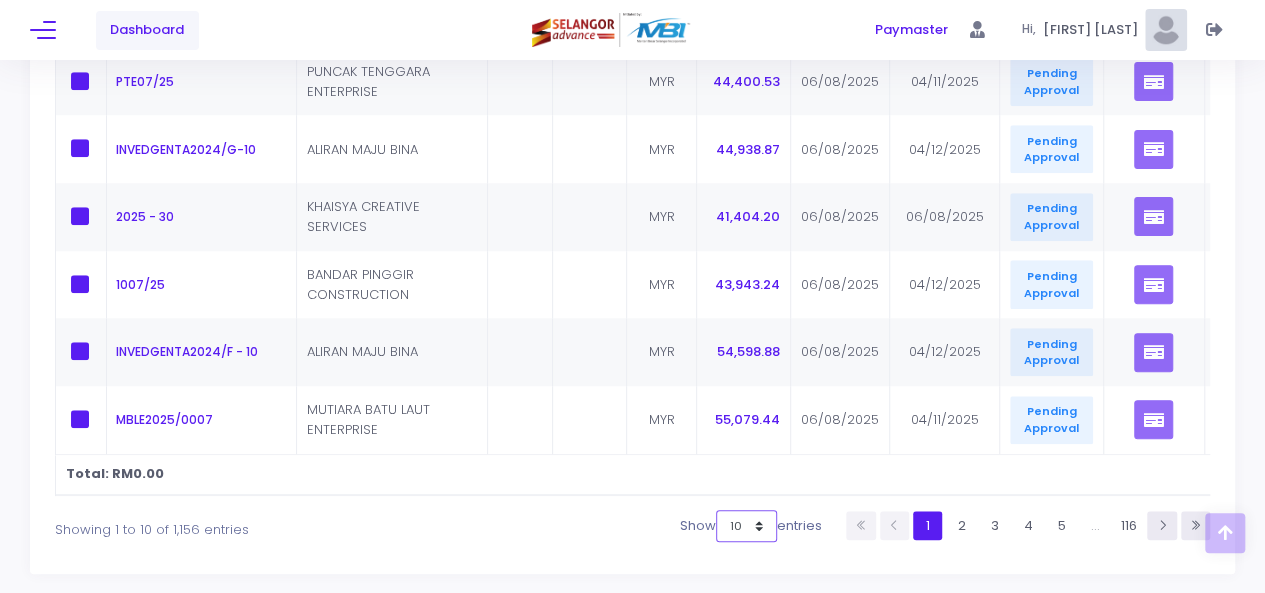 click on "10 25 50 100" at bounding box center [746, 526] 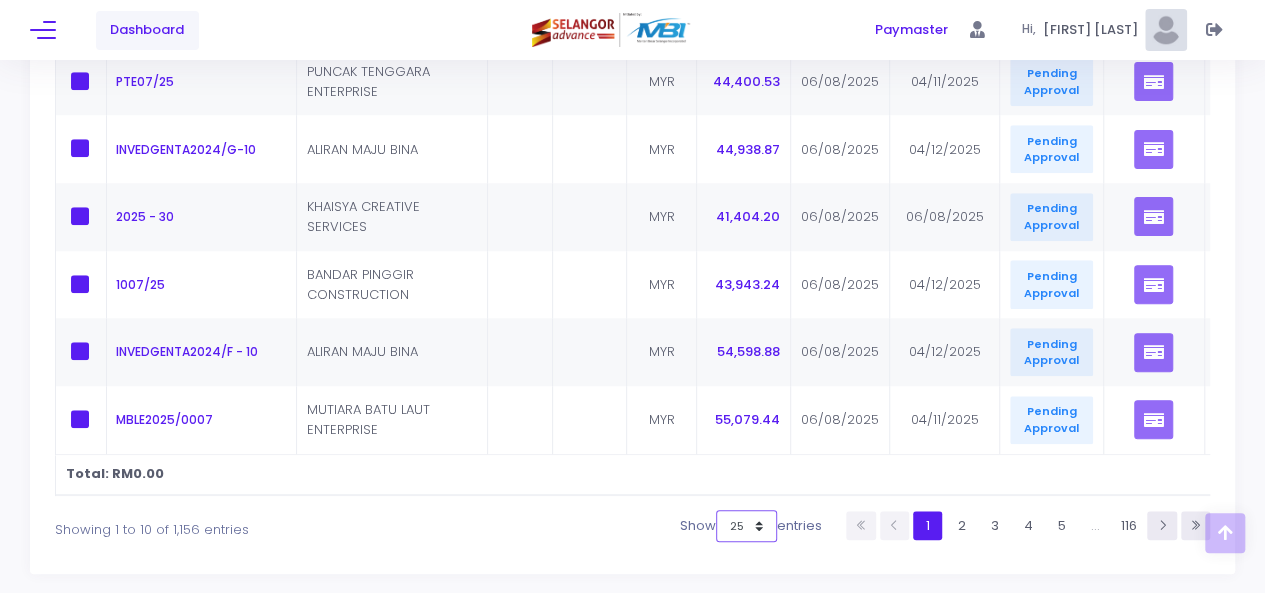 click on "10 25 50 100" at bounding box center [746, 526] 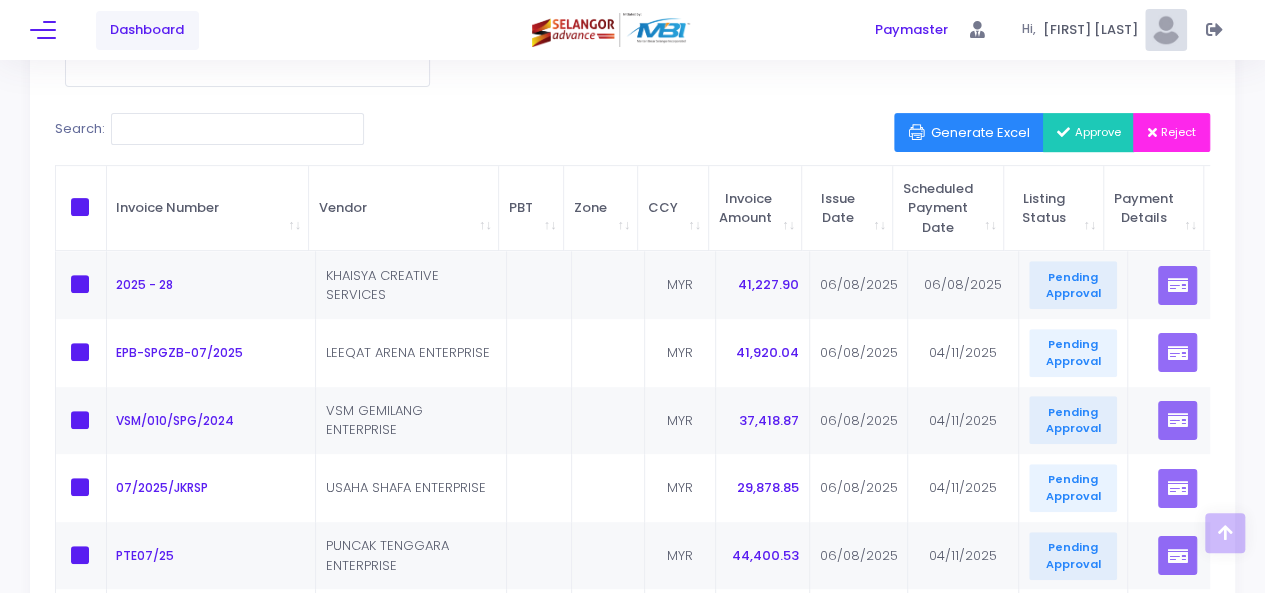 scroll, scrollTop: 236, scrollLeft: 0, axis: vertical 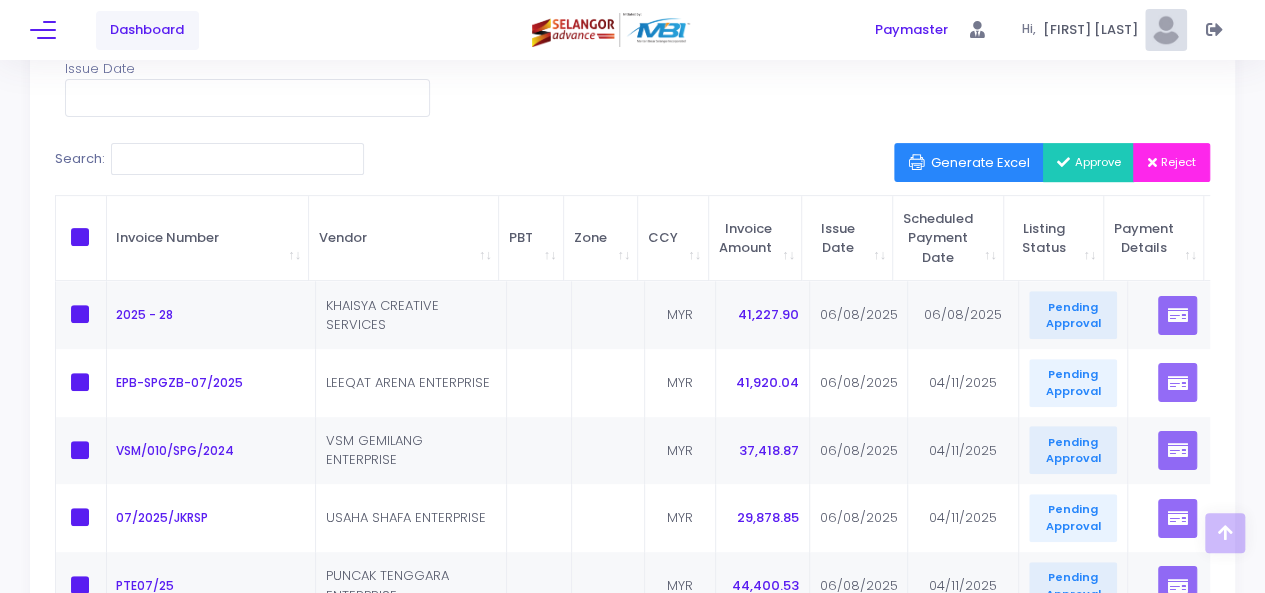 click at bounding box center [80, 237] 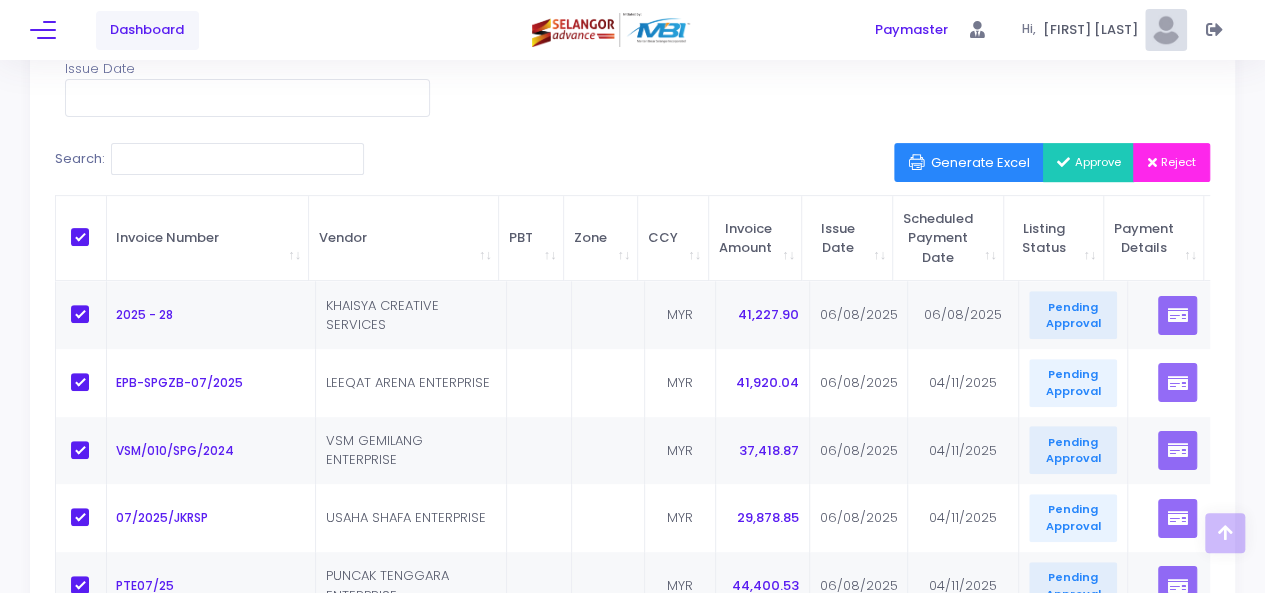 checkbox on "true" 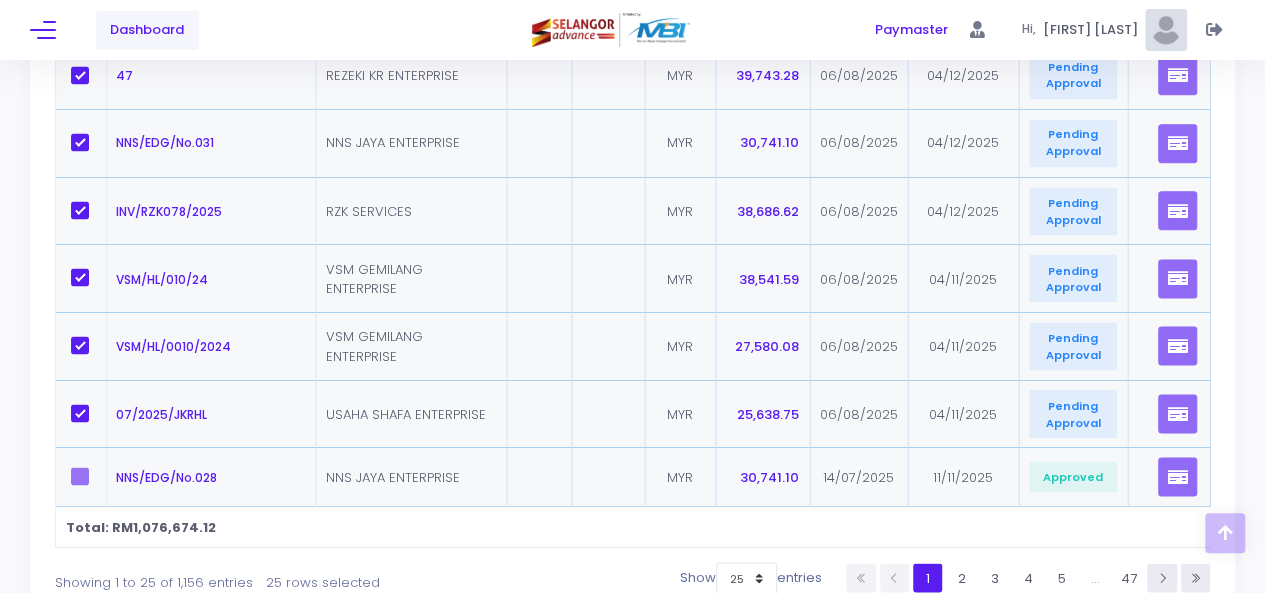 scroll, scrollTop: 1696, scrollLeft: 0, axis: vertical 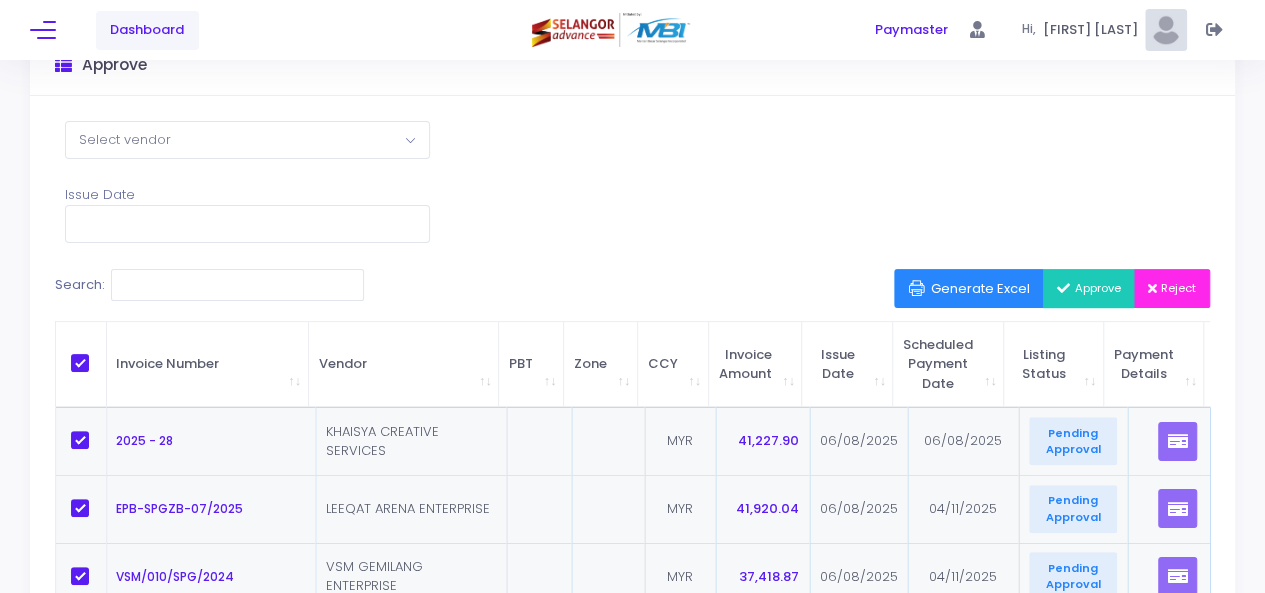 click on "Approve" at bounding box center (1089, 288) 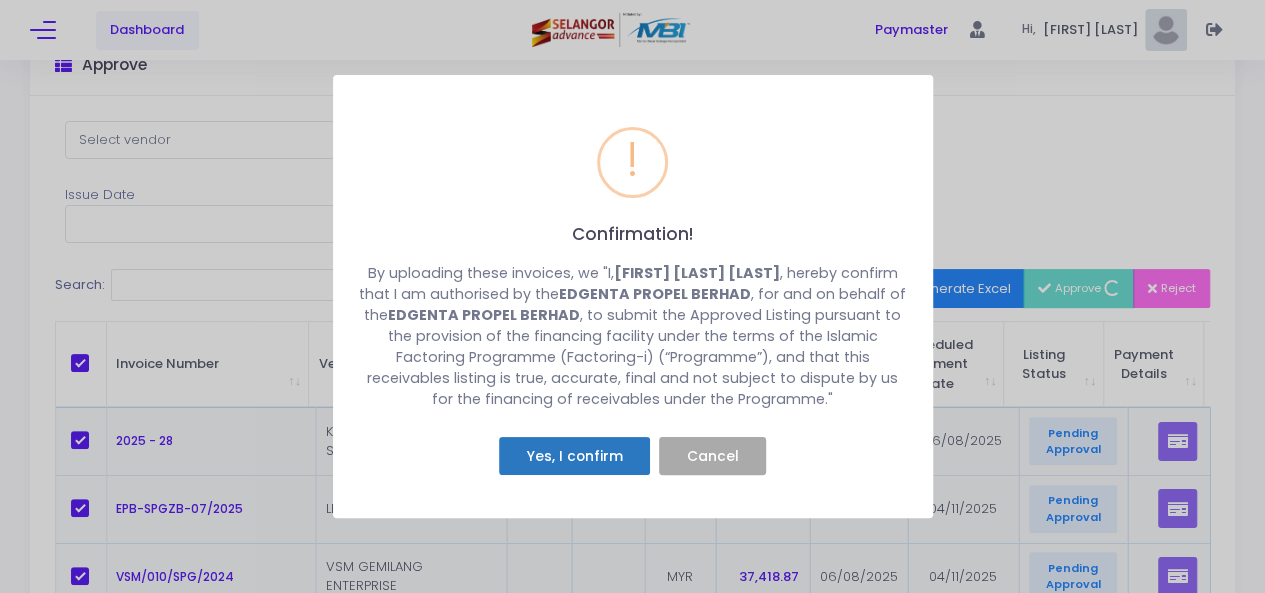 click on "Yes, I confirm" at bounding box center [574, 456] 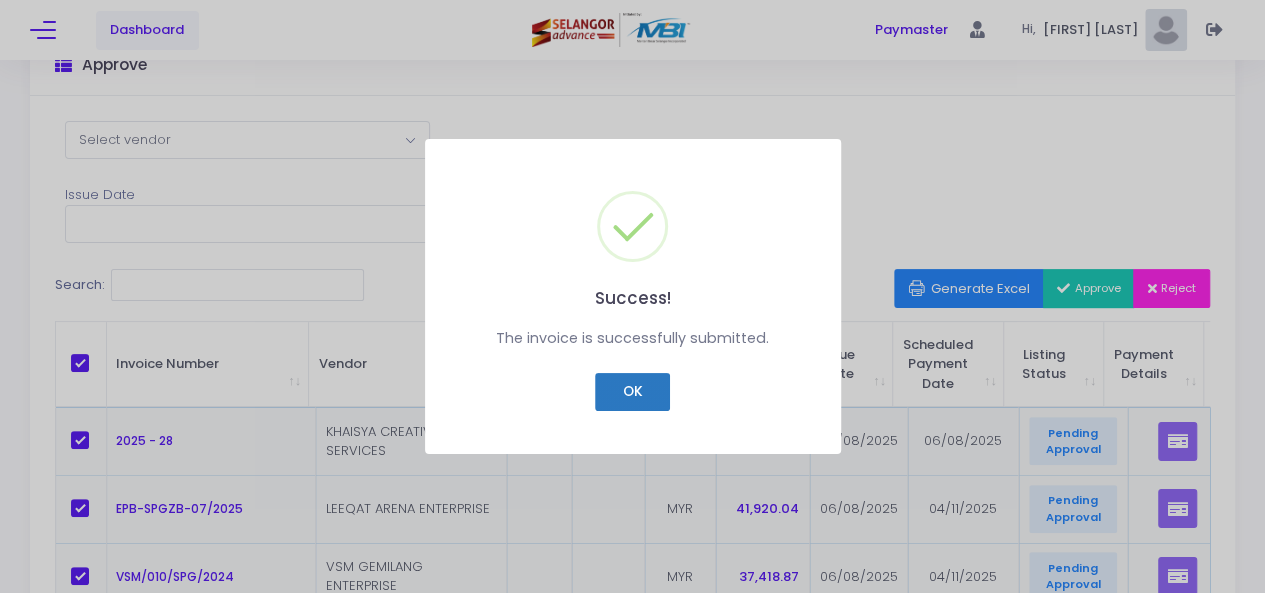 click on "OK" at bounding box center [632, 392] 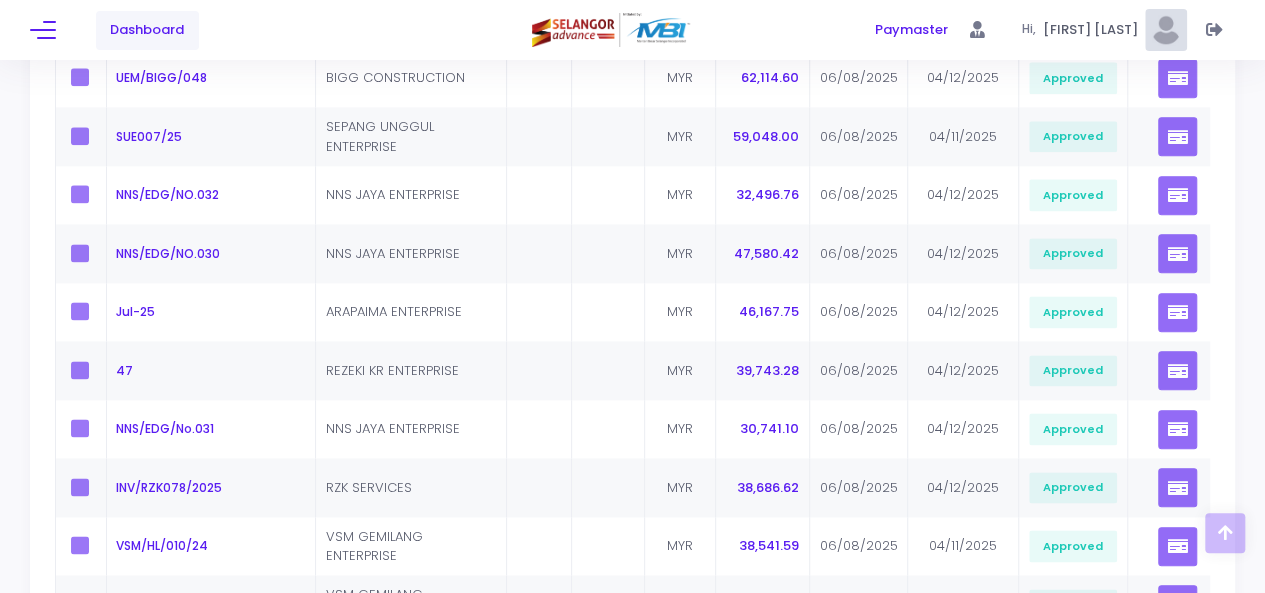 scroll, scrollTop: 1216, scrollLeft: 0, axis: vertical 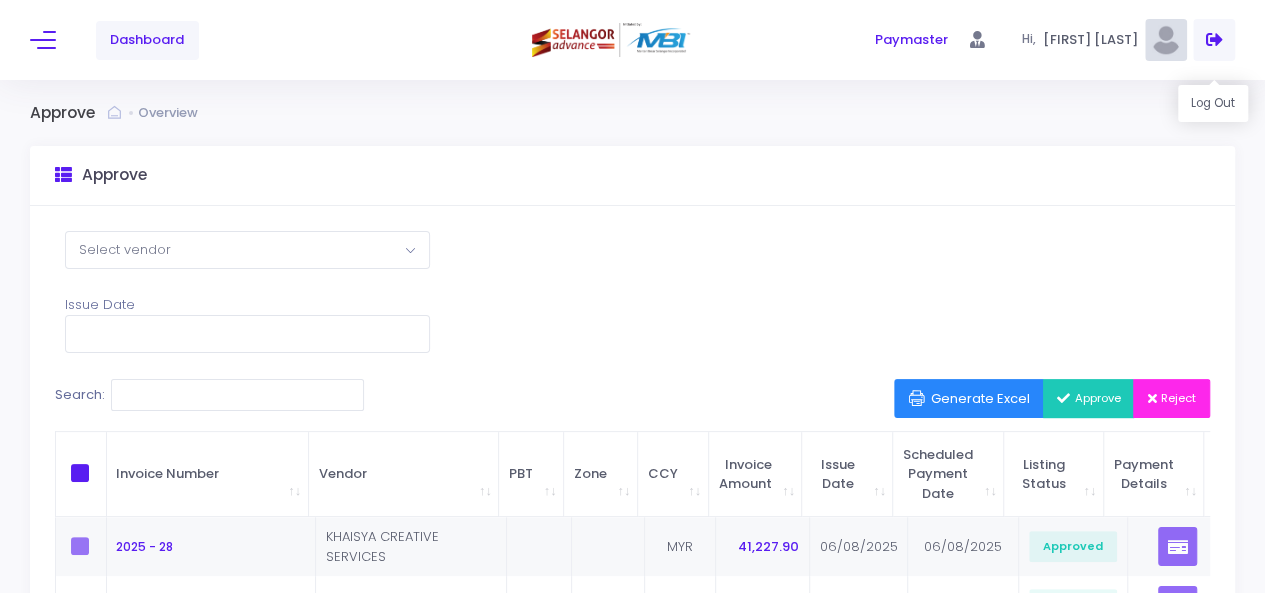click at bounding box center [1214, 40] 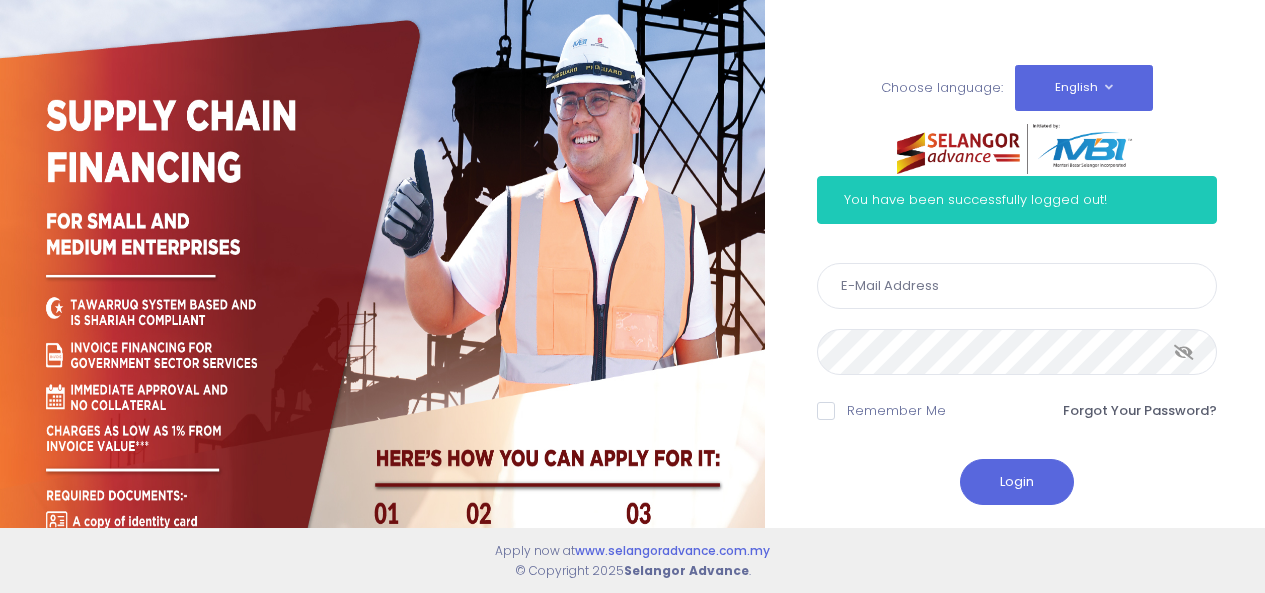 scroll, scrollTop: 0, scrollLeft: 0, axis: both 